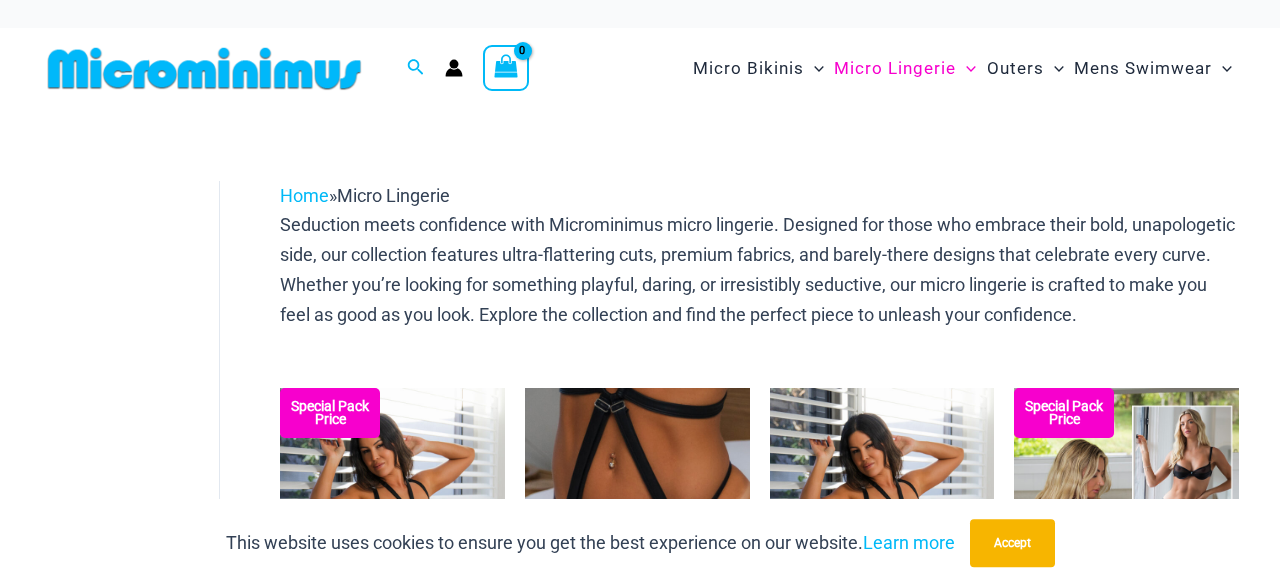 scroll, scrollTop: 0, scrollLeft: 0, axis: both 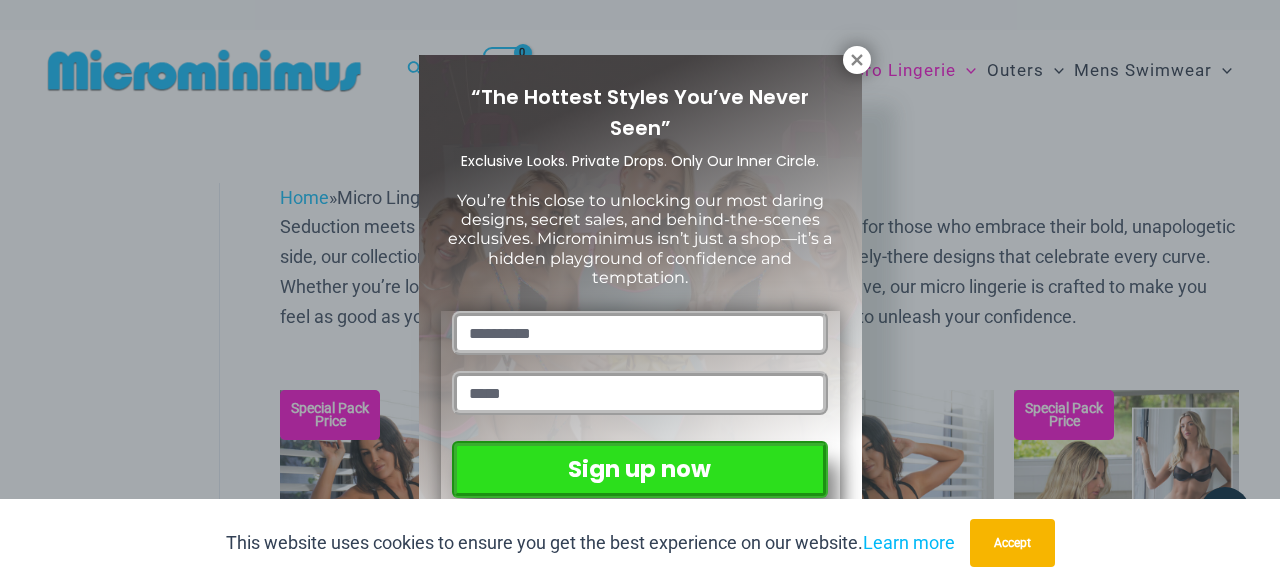 click on "“The Hottest Styles You’ve Never Seen” Exclusive Looks. Private Drops. Only Our Inner Circle. You’re this close to unlocking our most daring designs, secret sales, and behind-the-scenes exclusives. Microminimus isn’t just a shop—it’s a hidden playground of confidence and temptation. Sign up now" at bounding box center (640, 293) 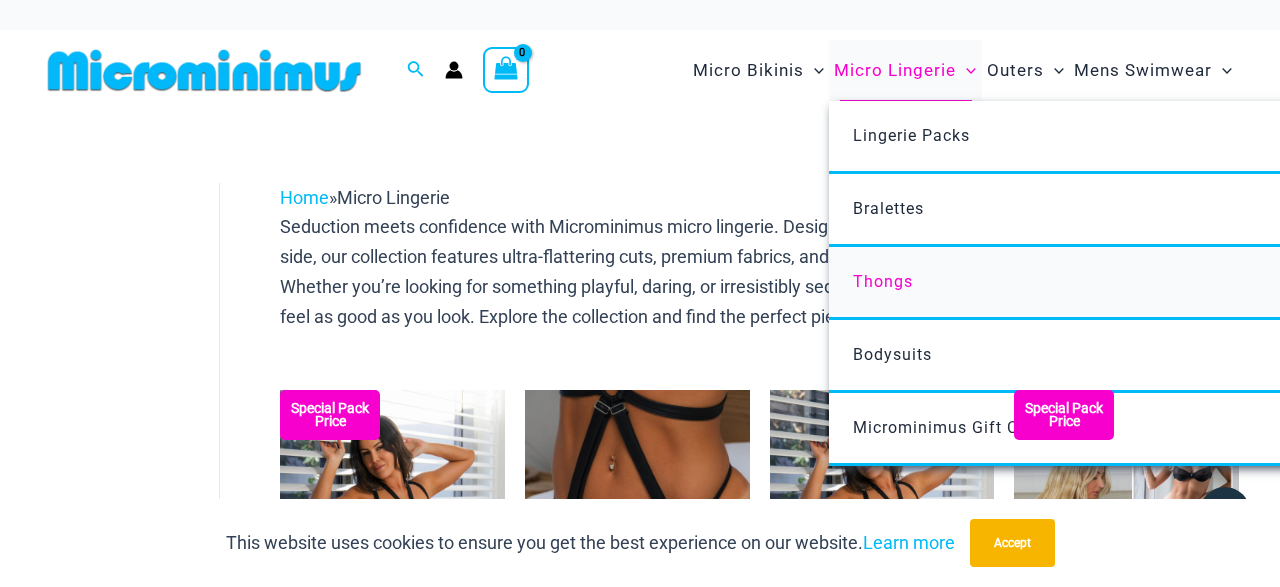 click on "Thongs" at bounding box center [1126, 283] 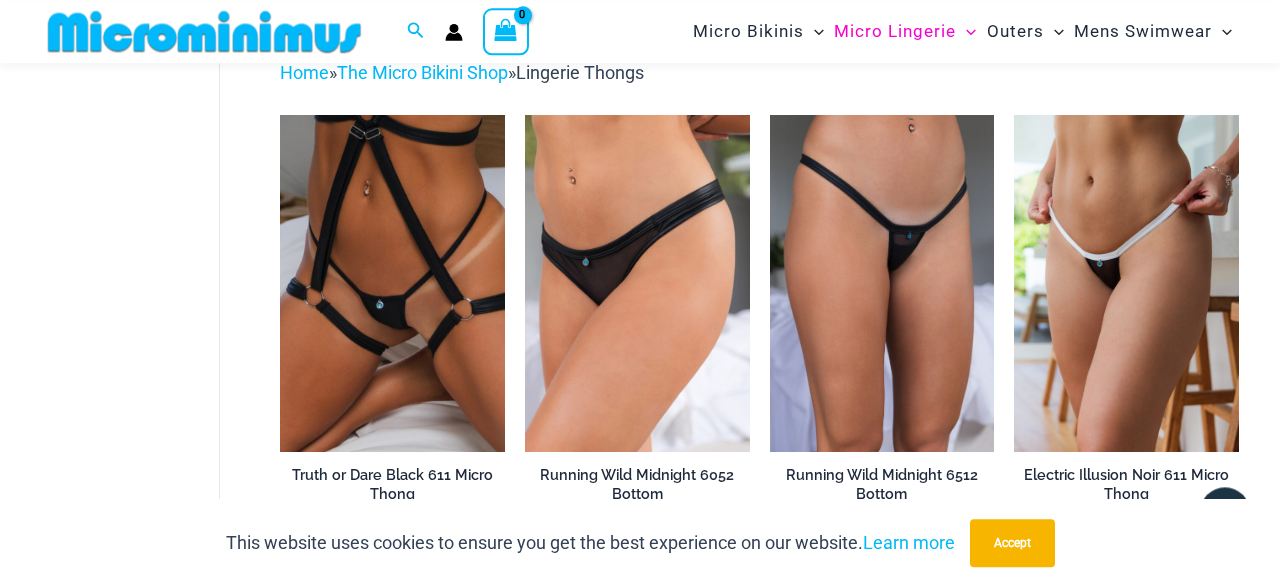 scroll, scrollTop: 198, scrollLeft: 0, axis: vertical 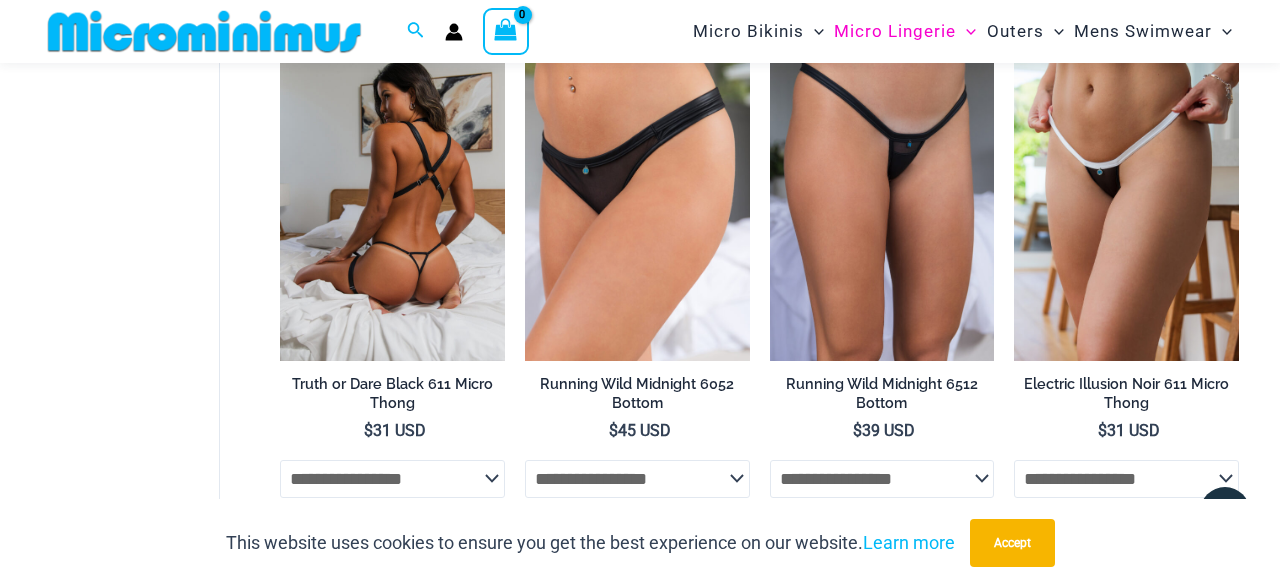 click at bounding box center (392, 191) 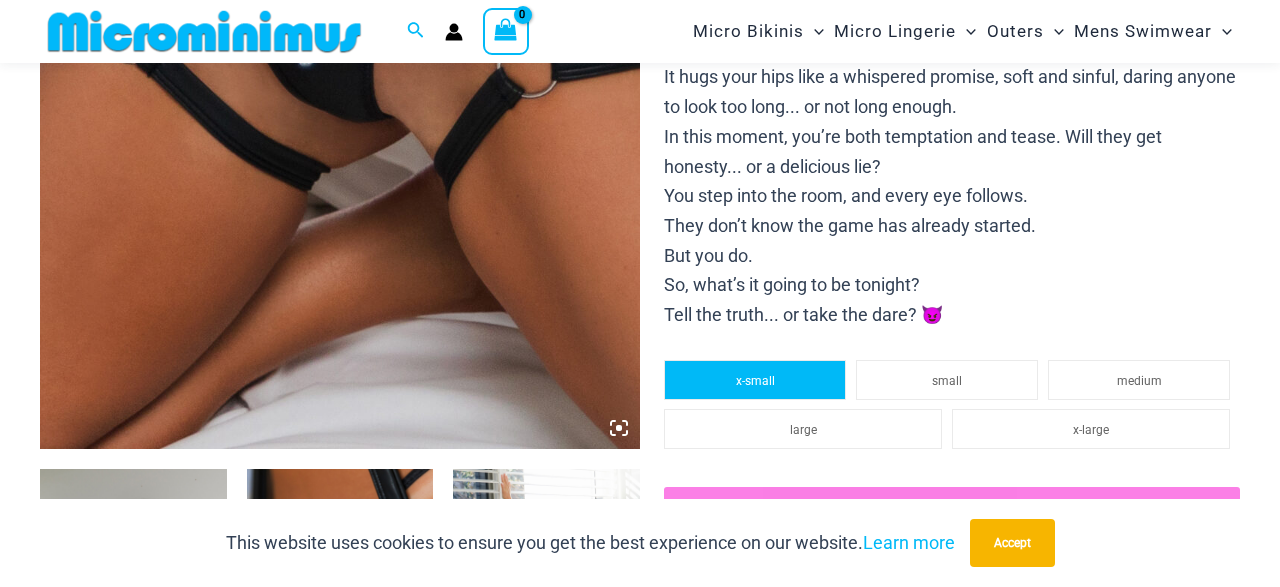 scroll, scrollTop: 633, scrollLeft: 0, axis: vertical 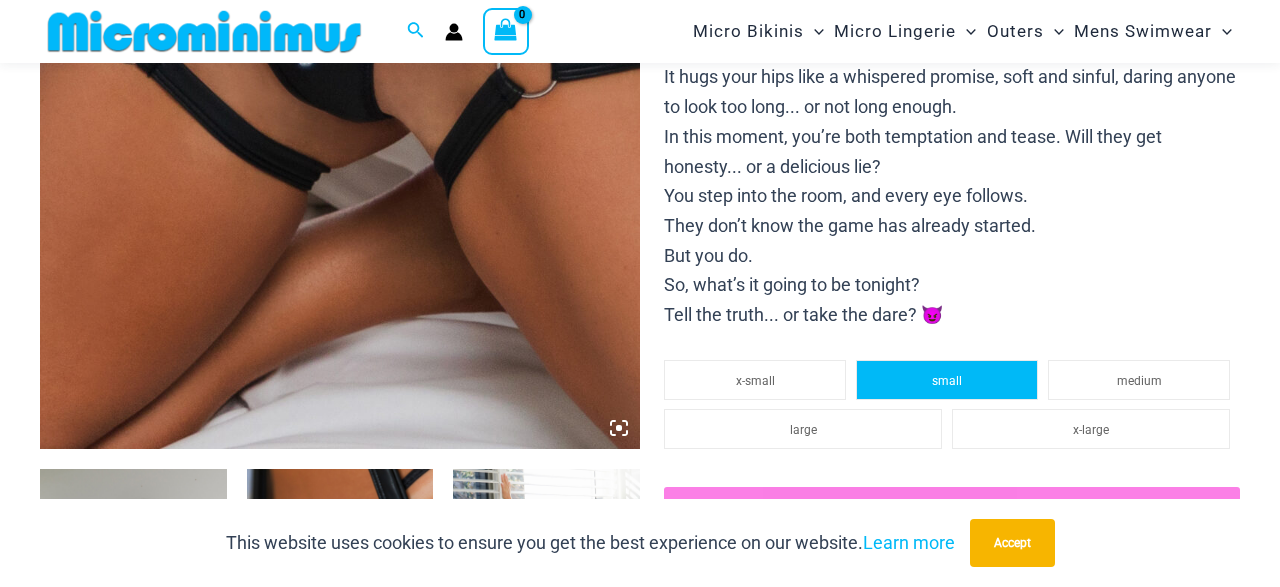 click on "small" 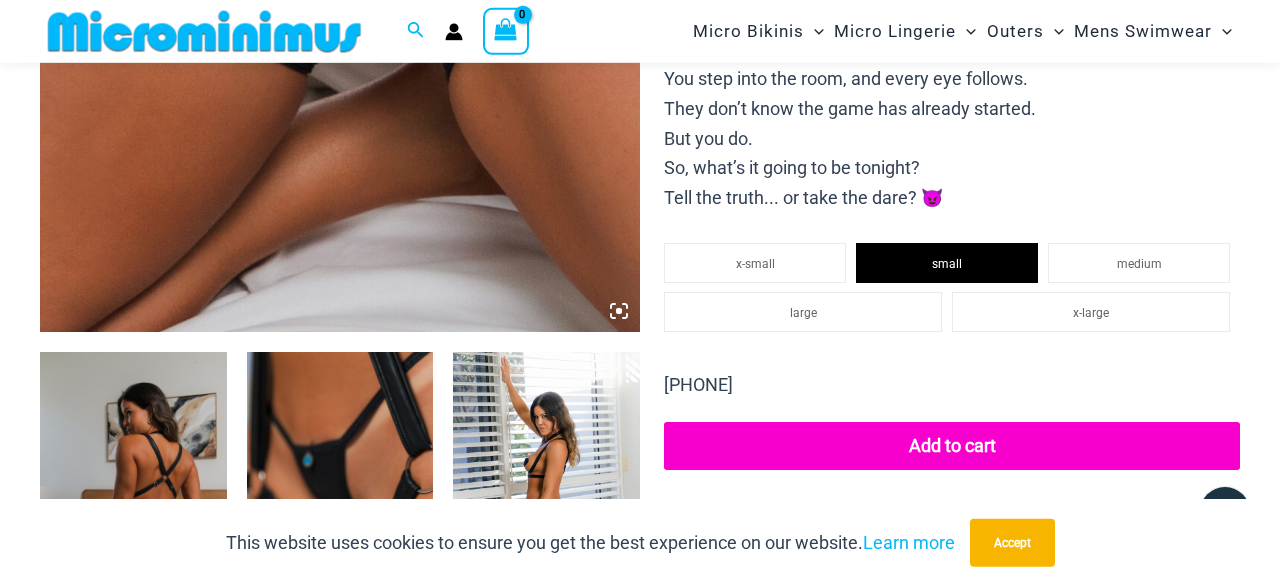 scroll, scrollTop: 849, scrollLeft: 0, axis: vertical 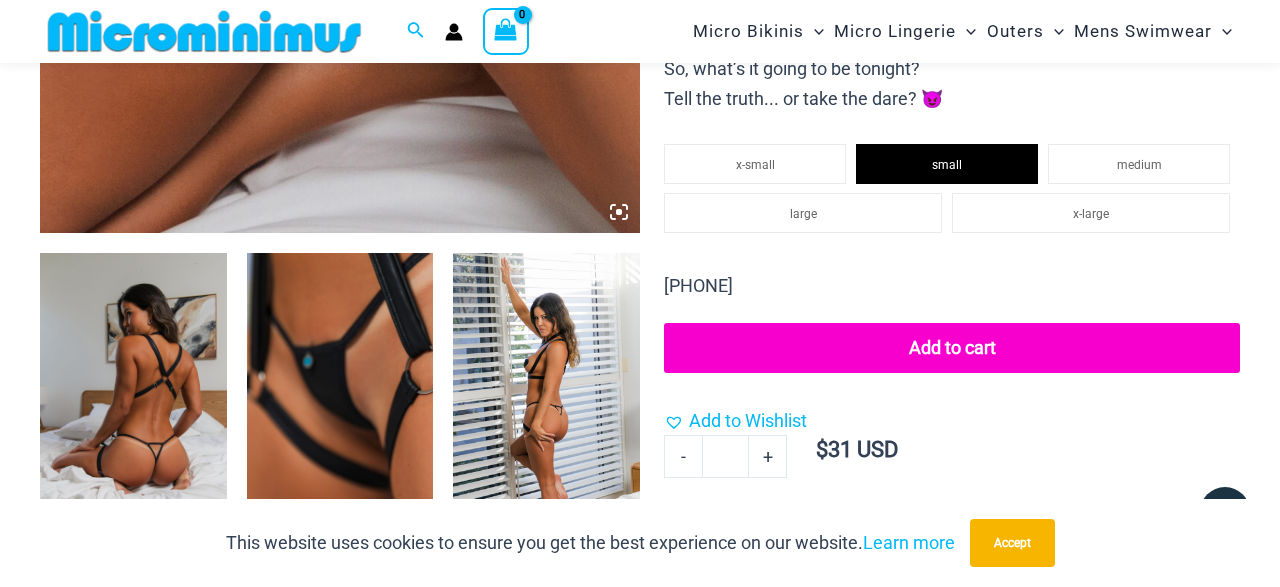 click on "Add to cart" 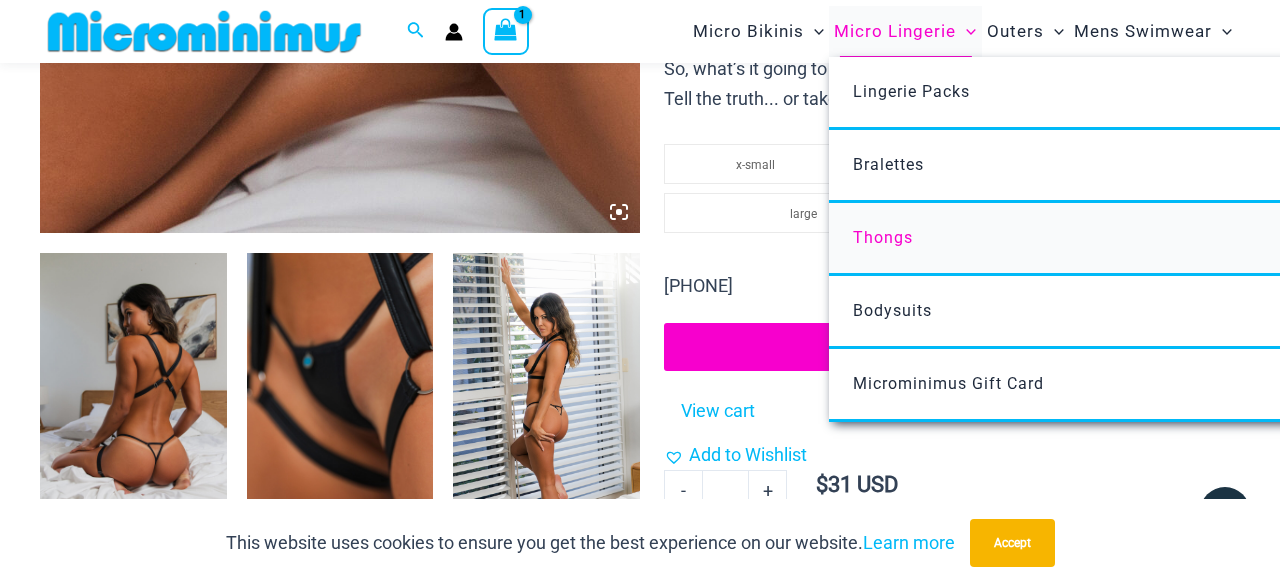 click on "Thongs" at bounding box center (1126, 239) 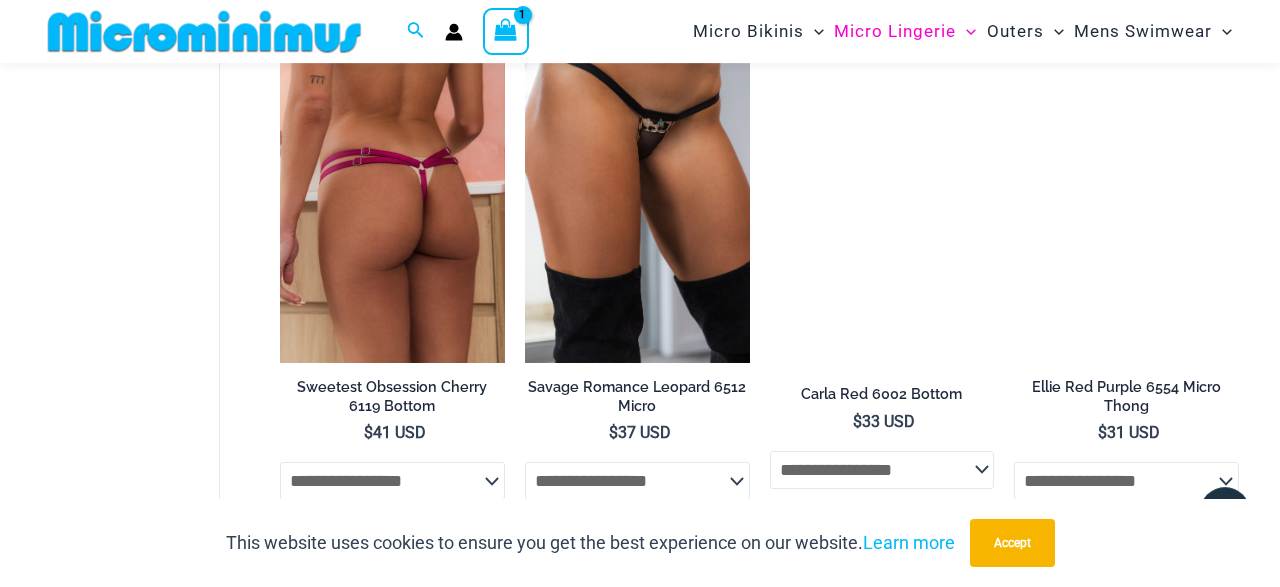 scroll, scrollTop: 1818, scrollLeft: 0, axis: vertical 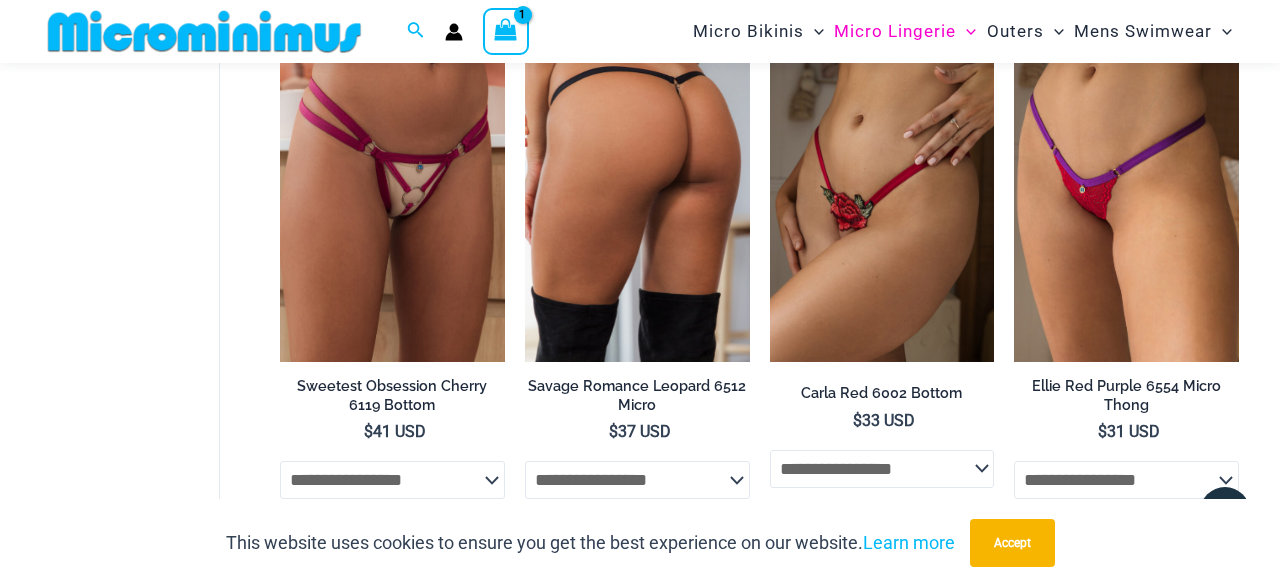 click at bounding box center [637, 193] 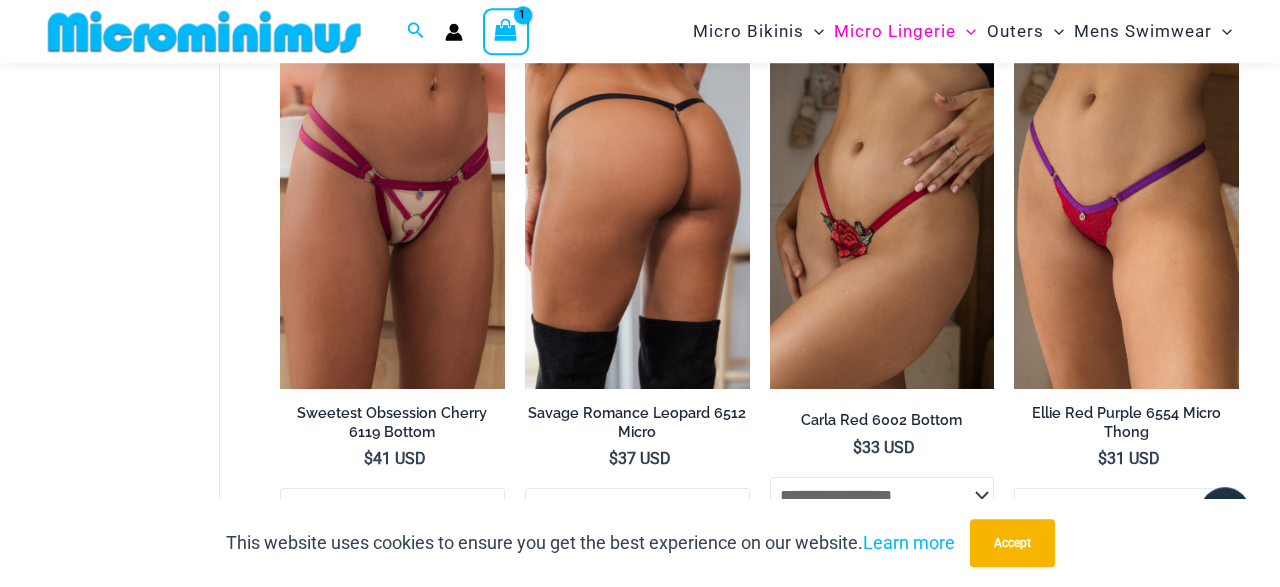 scroll, scrollTop: 1602, scrollLeft: 0, axis: vertical 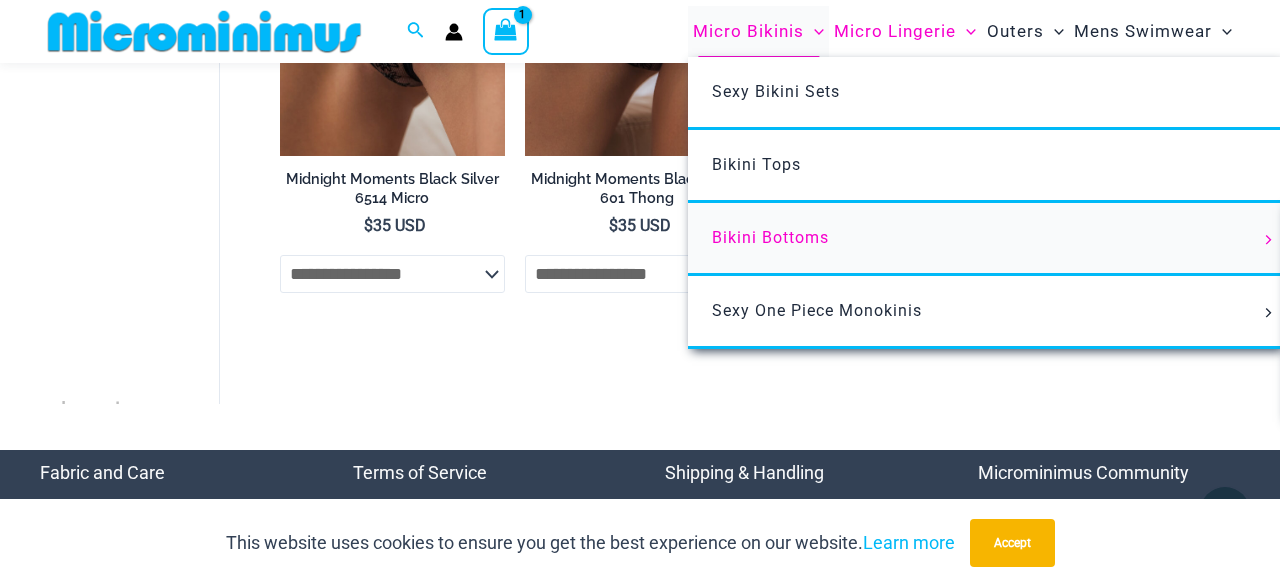 click on "Bikini Bottoms" at bounding box center [770, 237] 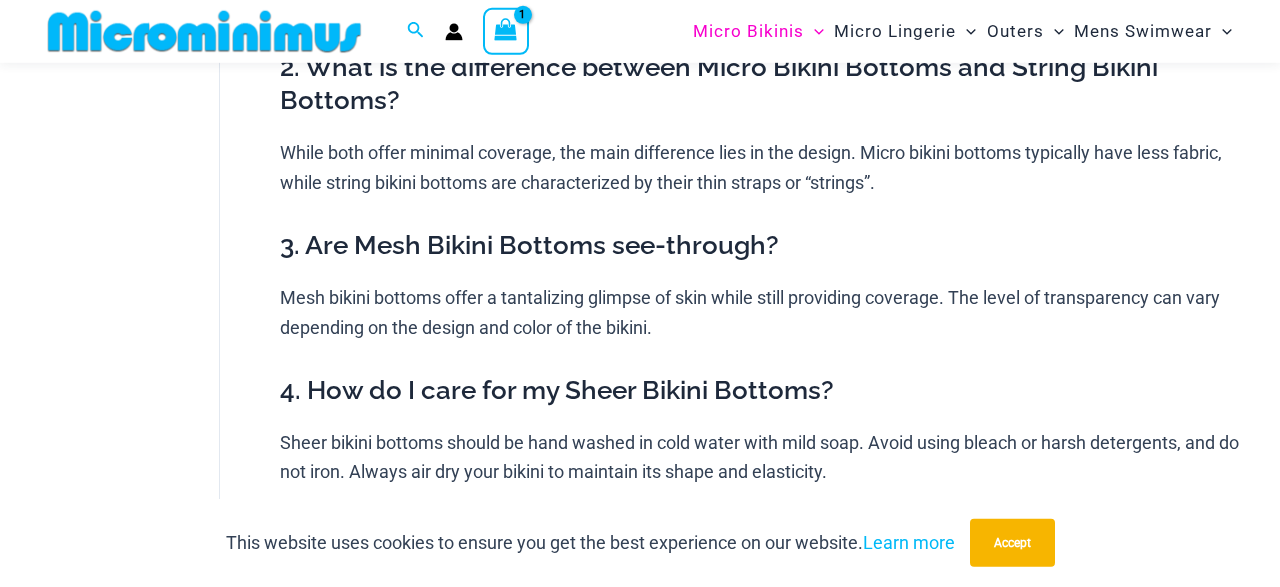 scroll, scrollTop: 90, scrollLeft: 0, axis: vertical 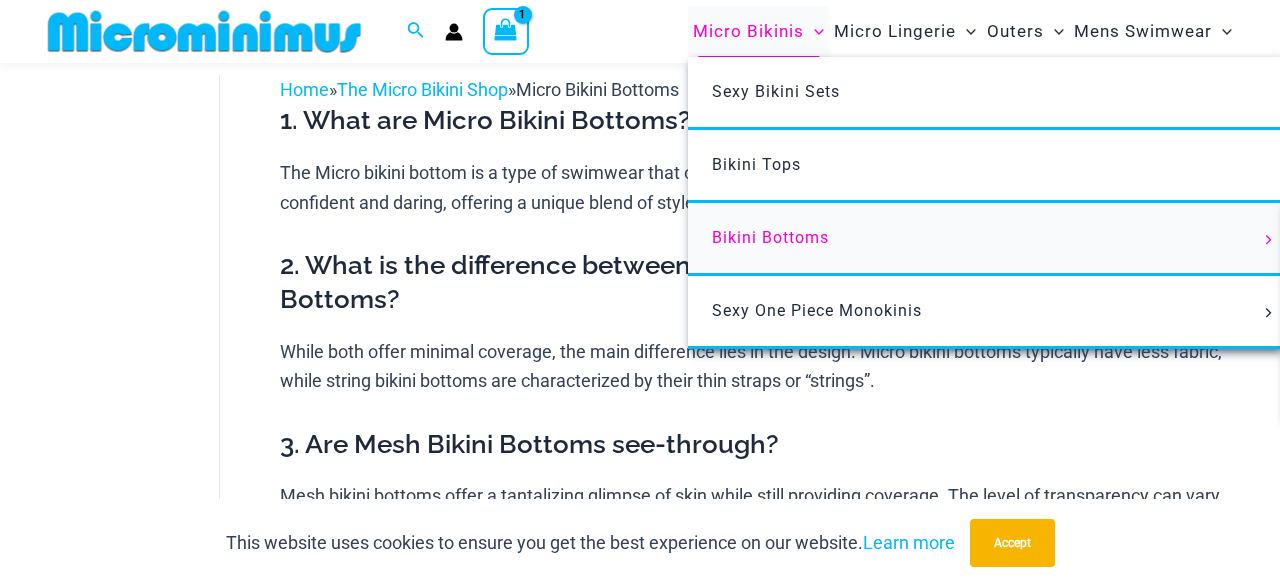 click on "Bikini Bottoms" at bounding box center (770, 237) 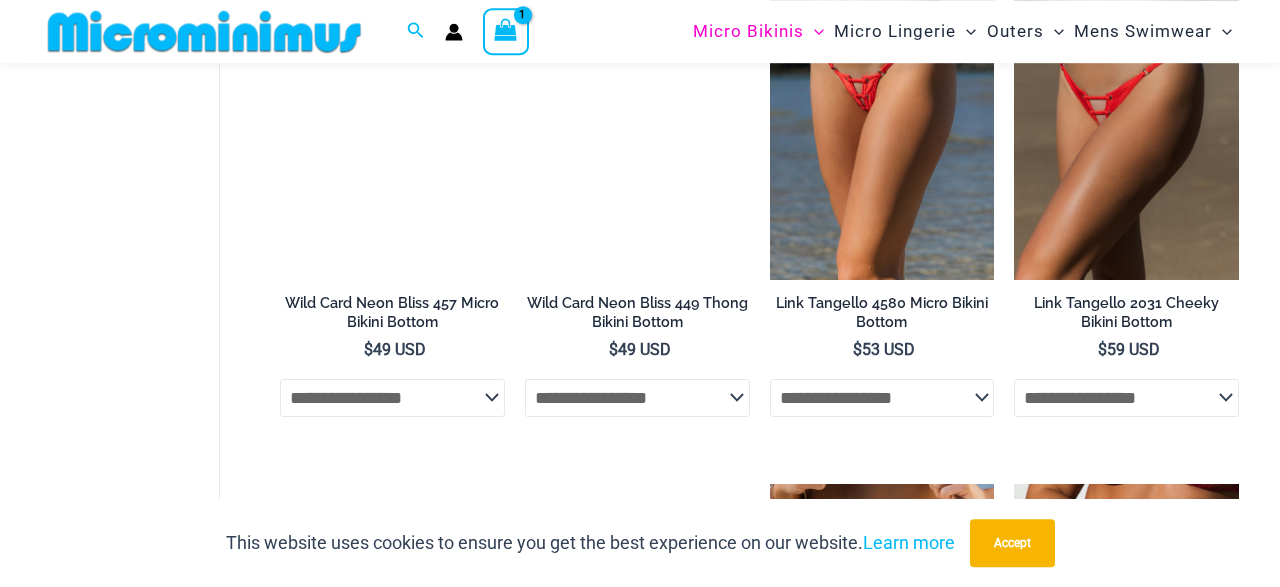 scroll, scrollTop: 1062, scrollLeft: 0, axis: vertical 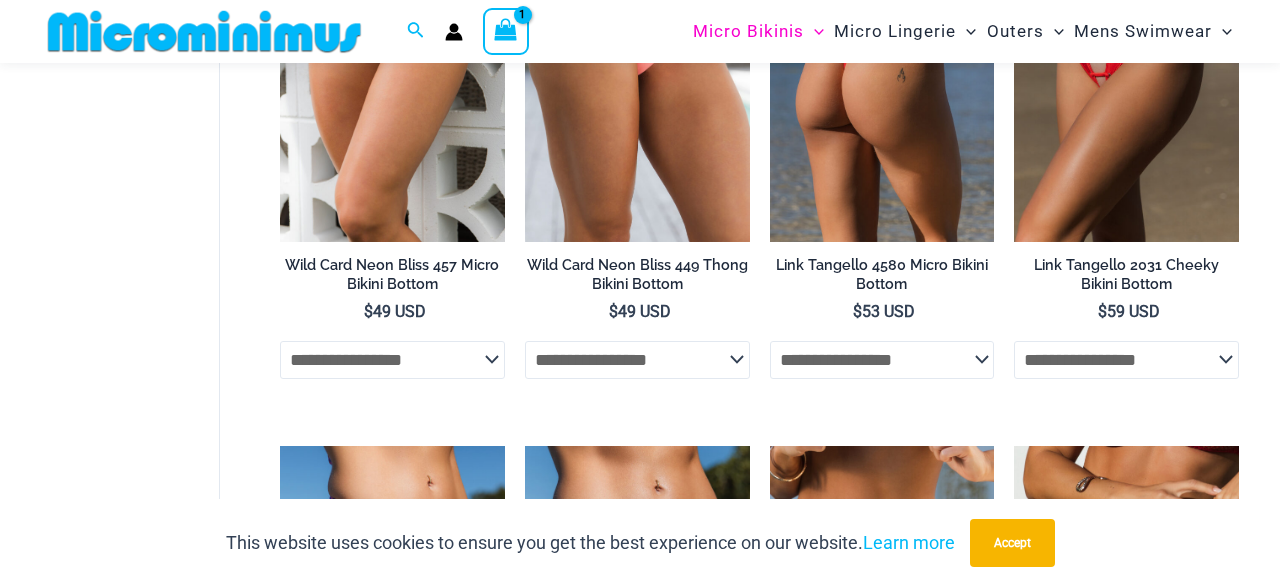 click at bounding box center (882, 73) 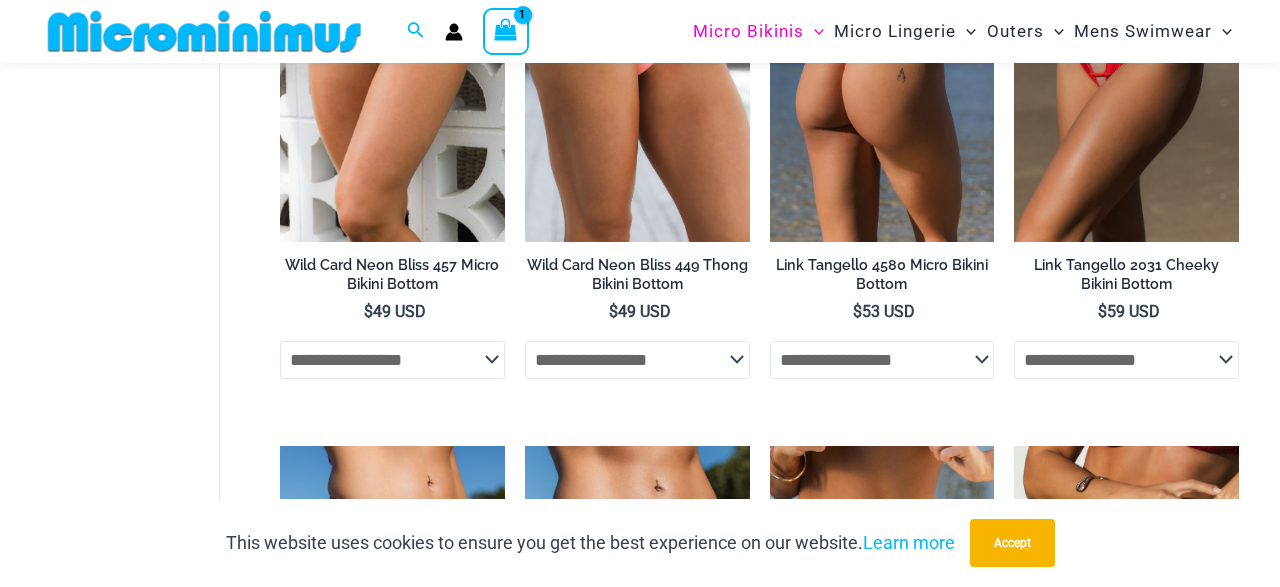 click at bounding box center [882, 73] 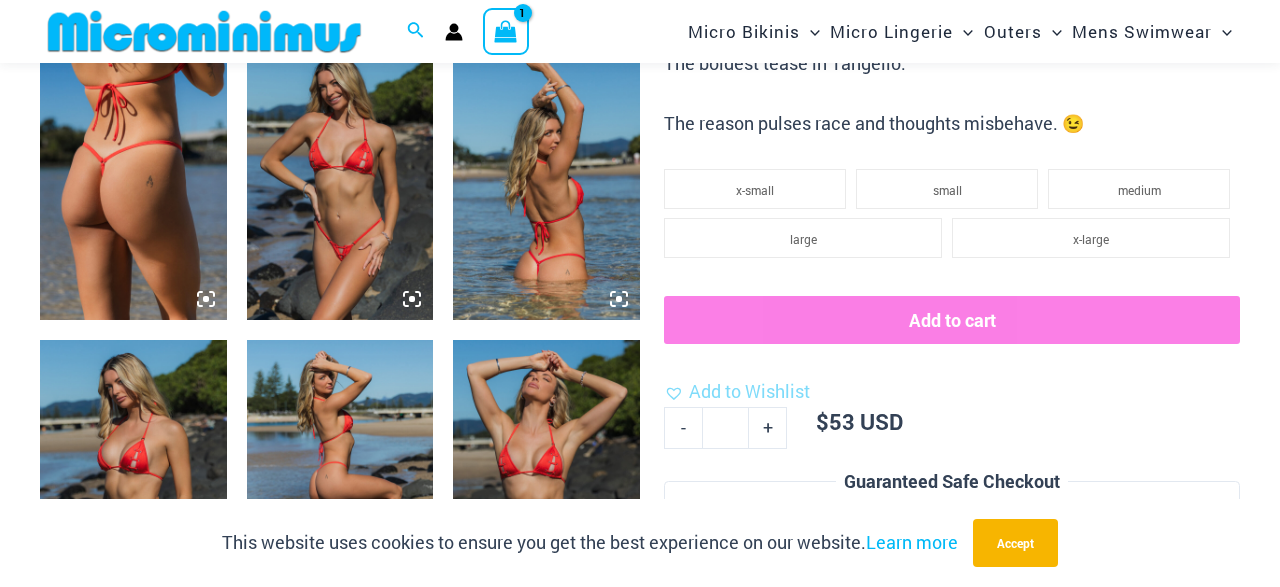 scroll, scrollTop: 198, scrollLeft: 0, axis: vertical 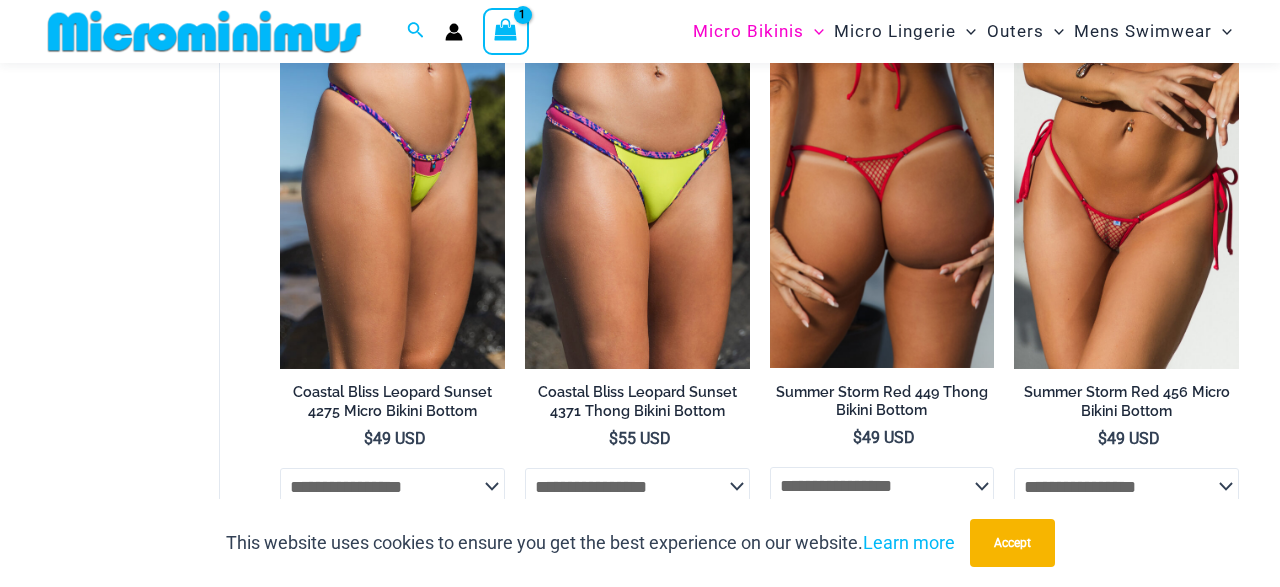 click at bounding box center [882, 200] 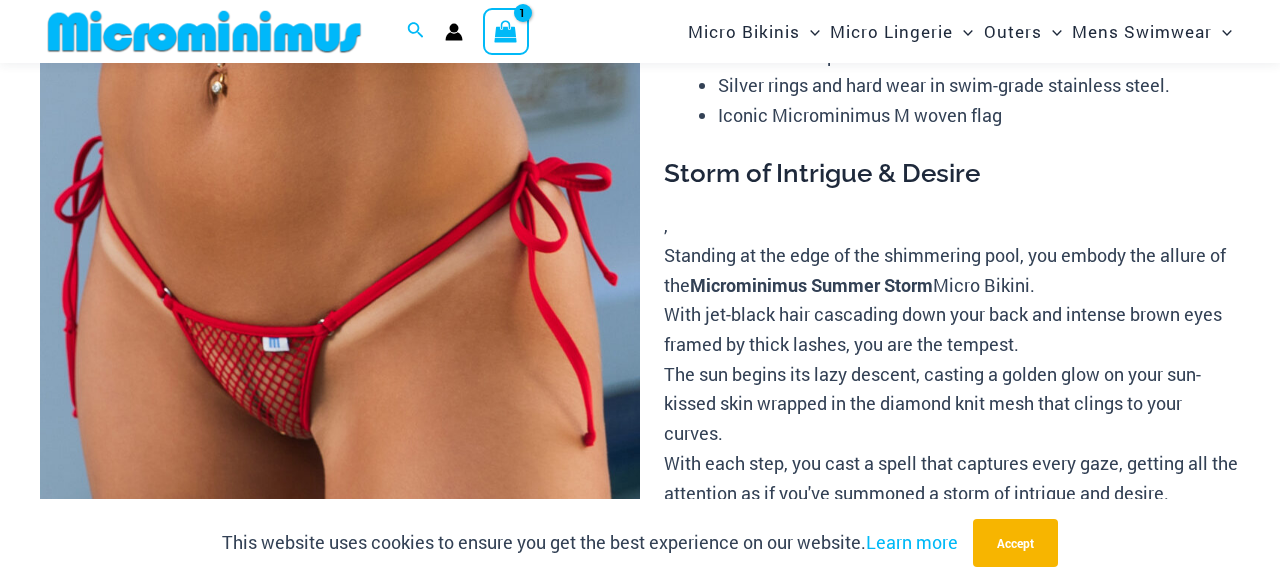 scroll, scrollTop: 630, scrollLeft: 0, axis: vertical 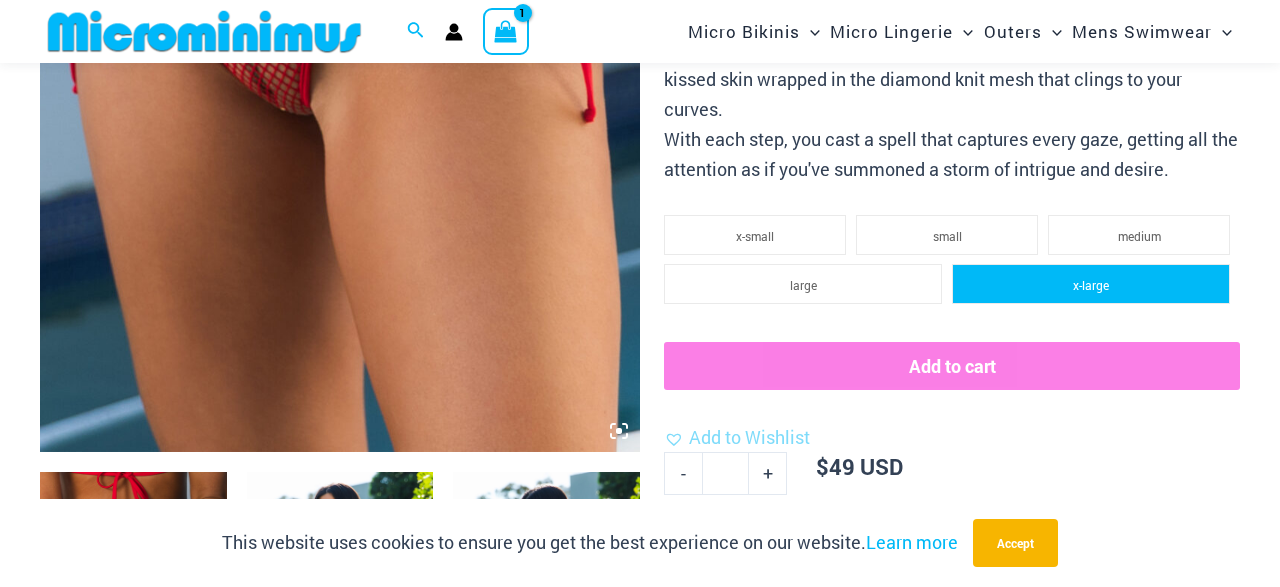 click on "small" 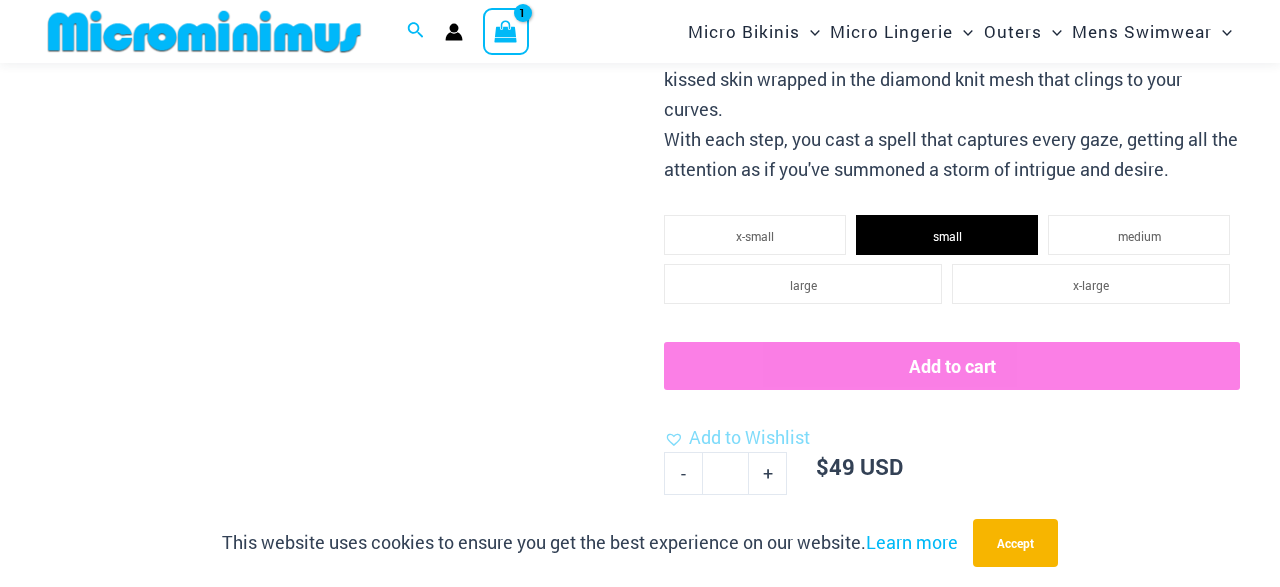 click on "Add to cart" 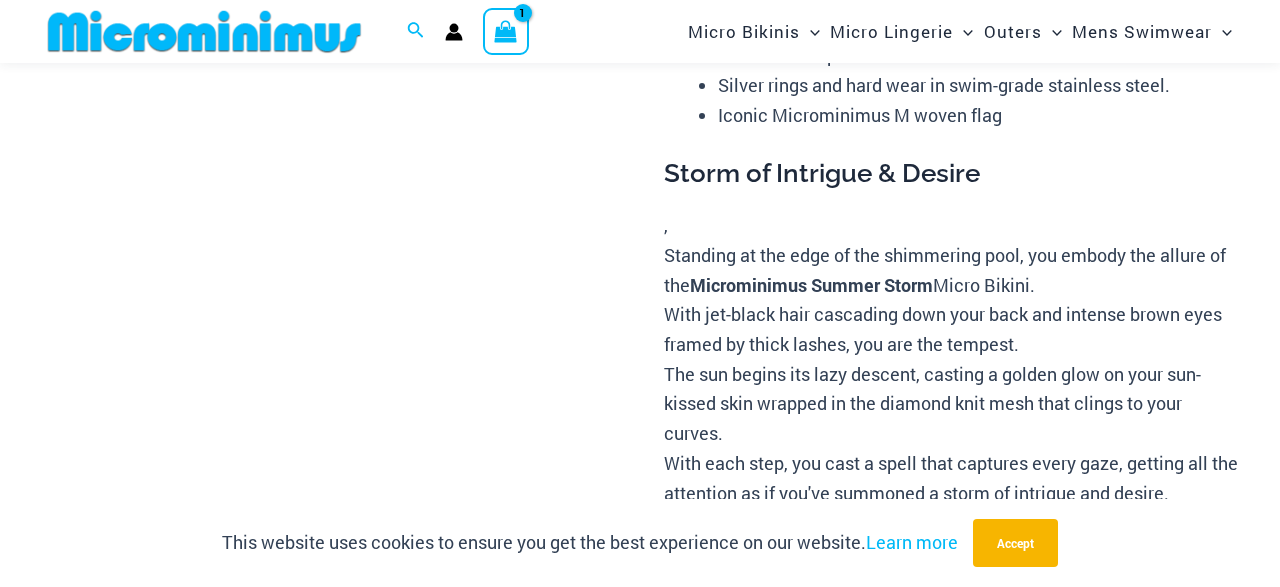 scroll, scrollTop: 630, scrollLeft: 0, axis: vertical 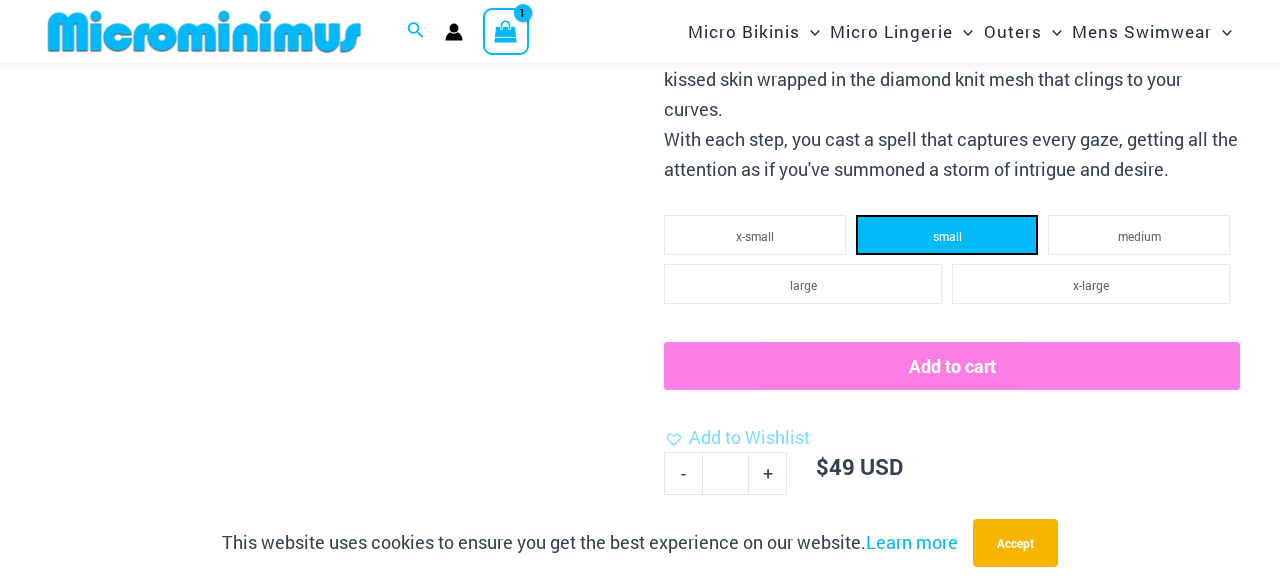 click on "small" 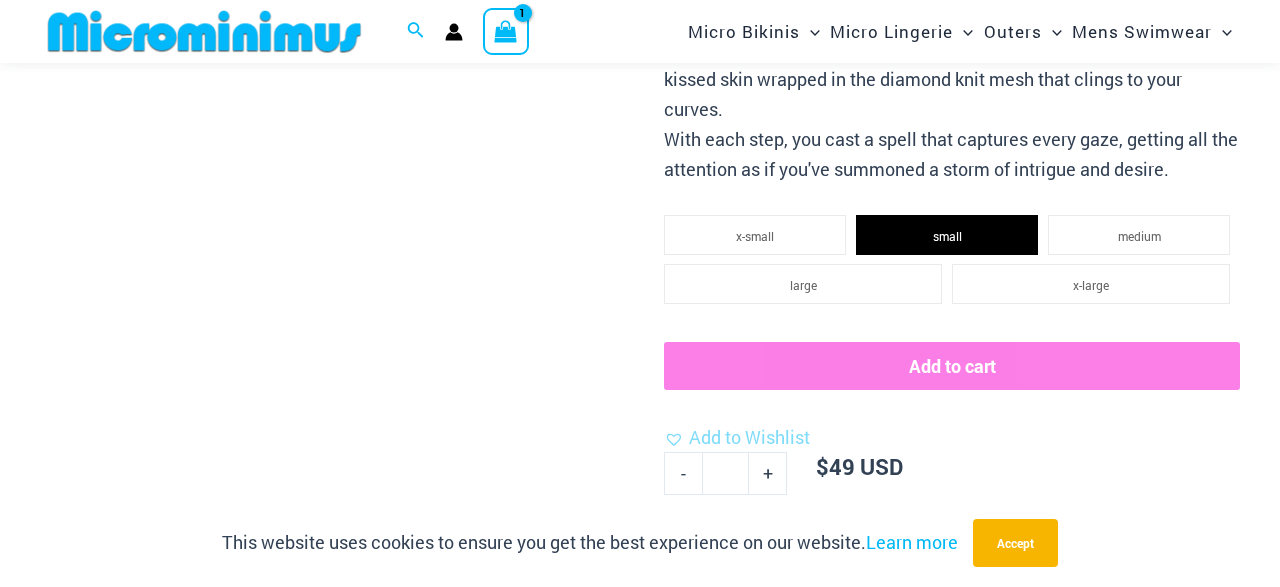 click on "Add to cart" 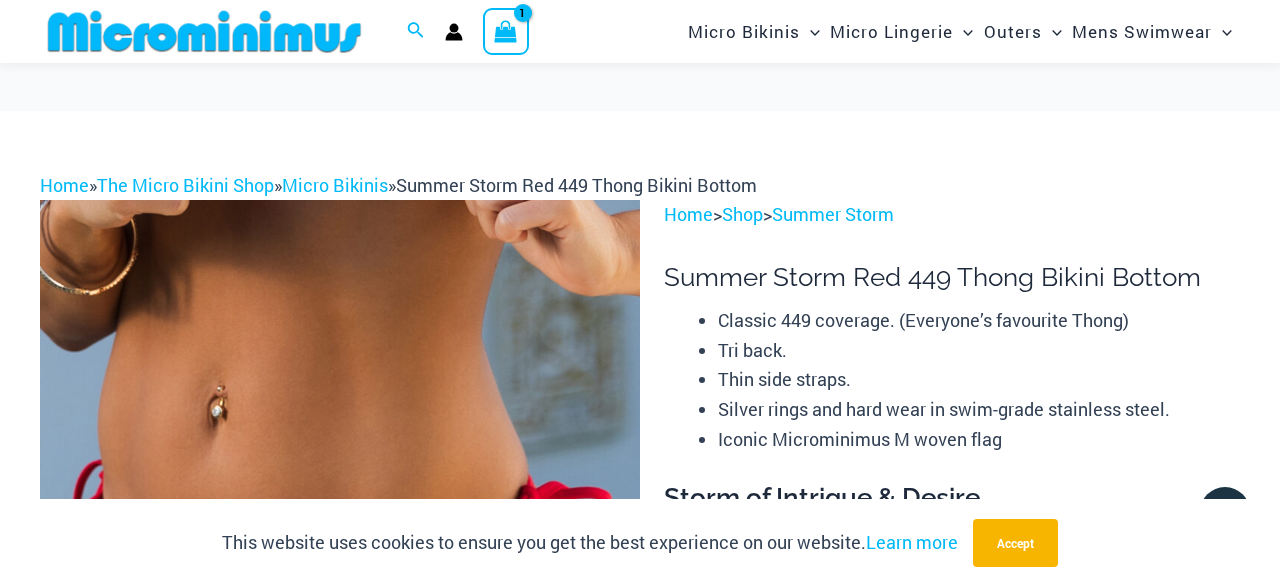 scroll, scrollTop: 432, scrollLeft: 0, axis: vertical 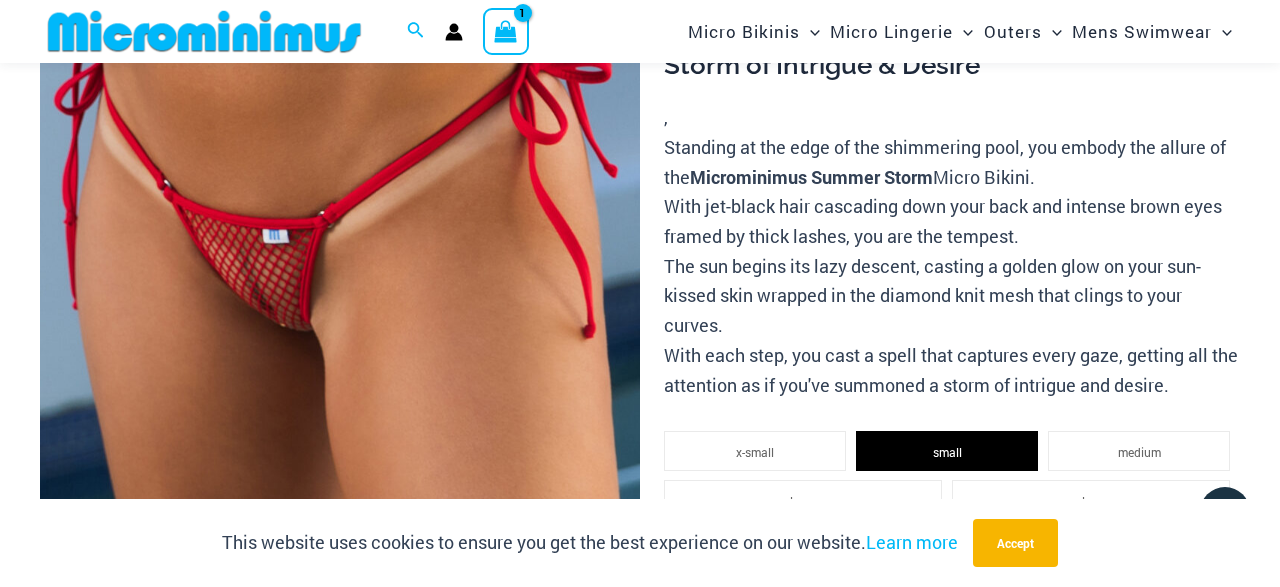 click on "x-small" 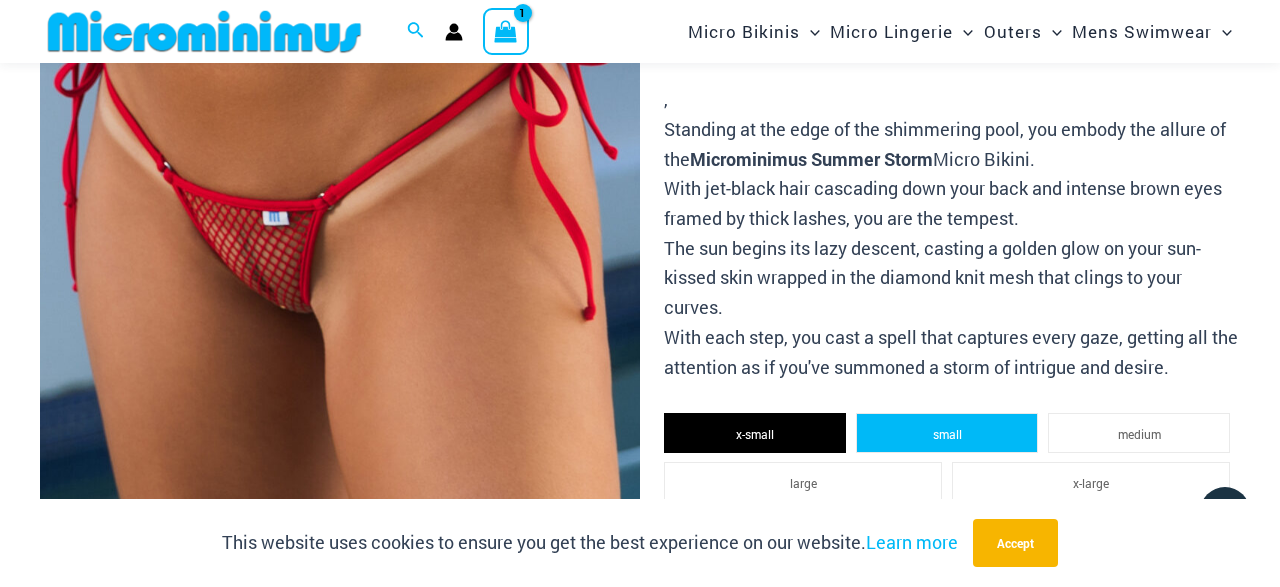 click on "small" 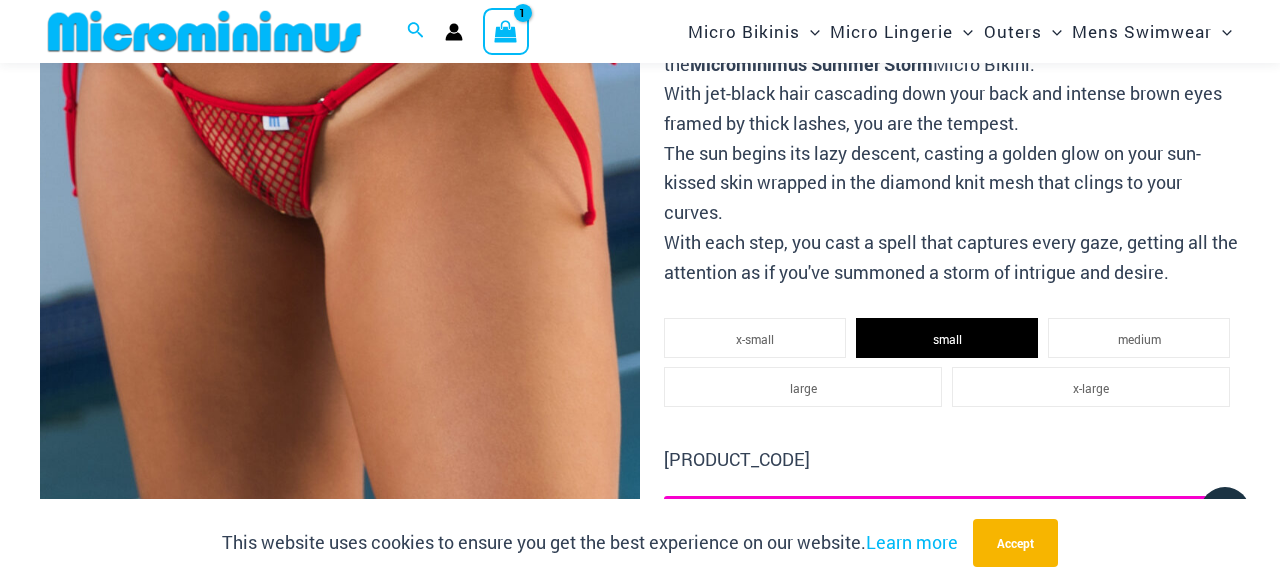 scroll, scrollTop: 756, scrollLeft: 0, axis: vertical 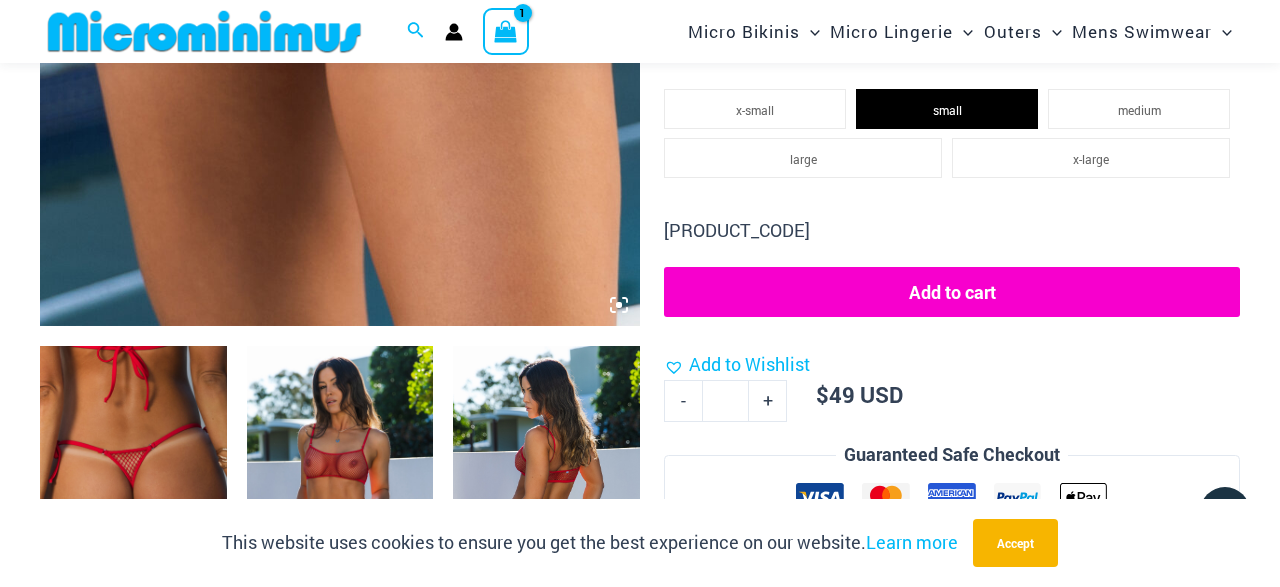 click on "Add to cart" 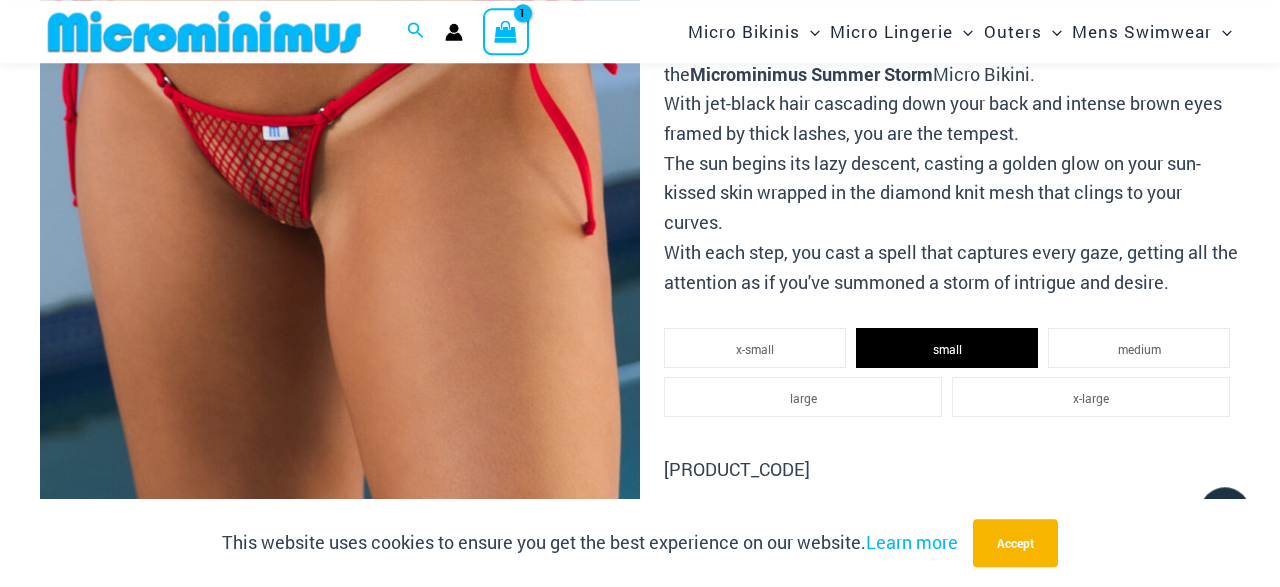 scroll, scrollTop: 432, scrollLeft: 0, axis: vertical 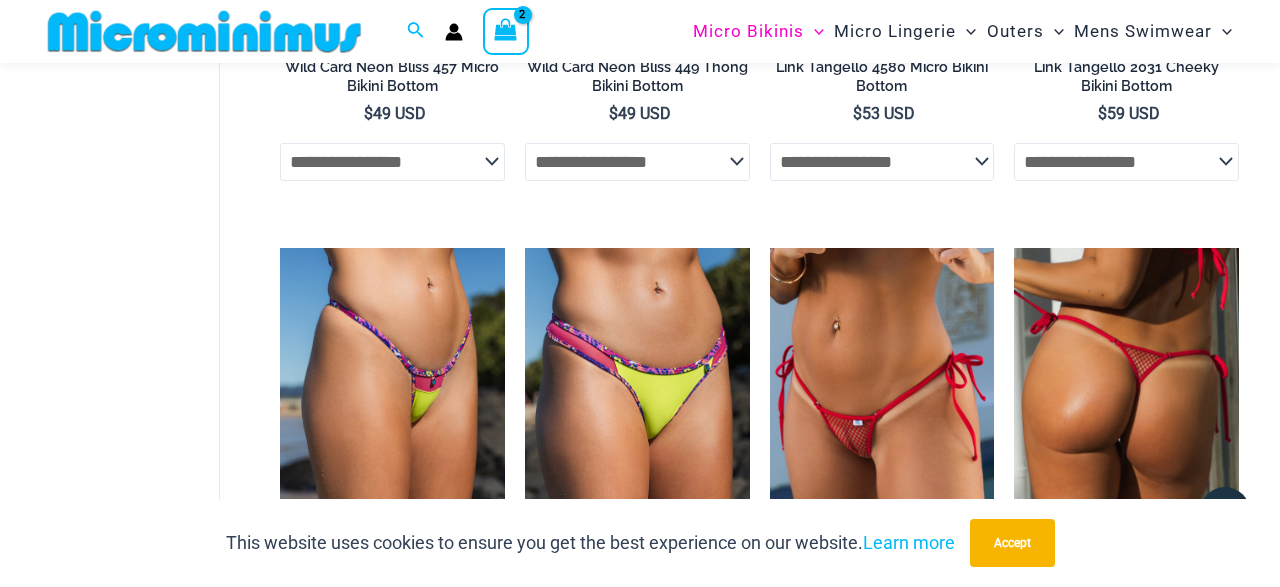 click at bounding box center (1126, 416) 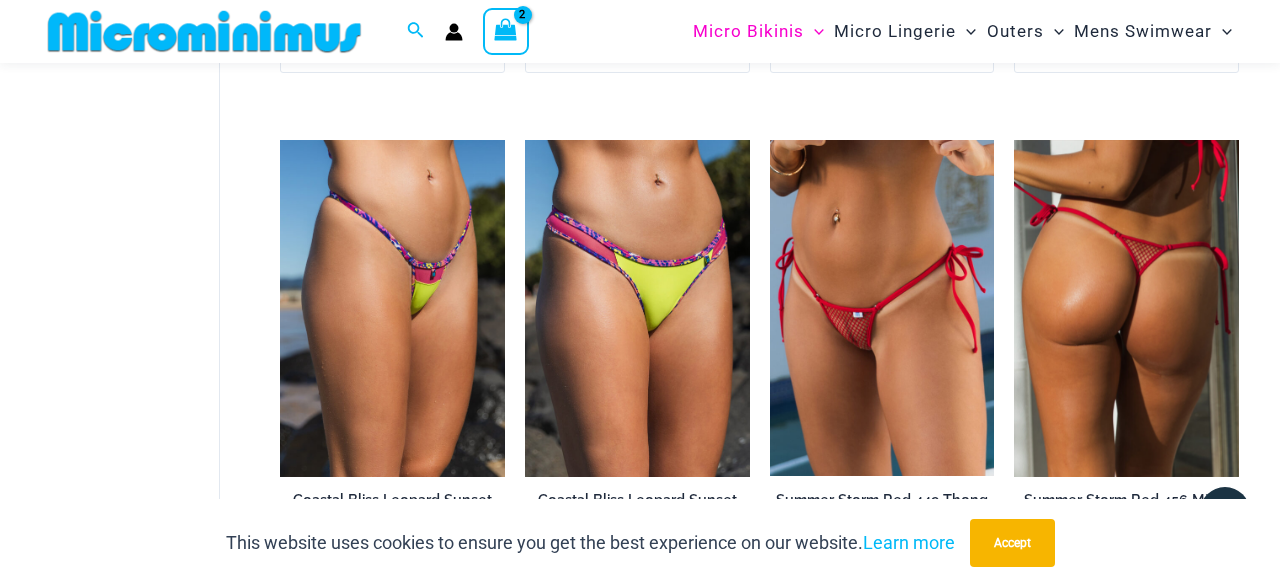 scroll, scrollTop: 1908, scrollLeft: 0, axis: vertical 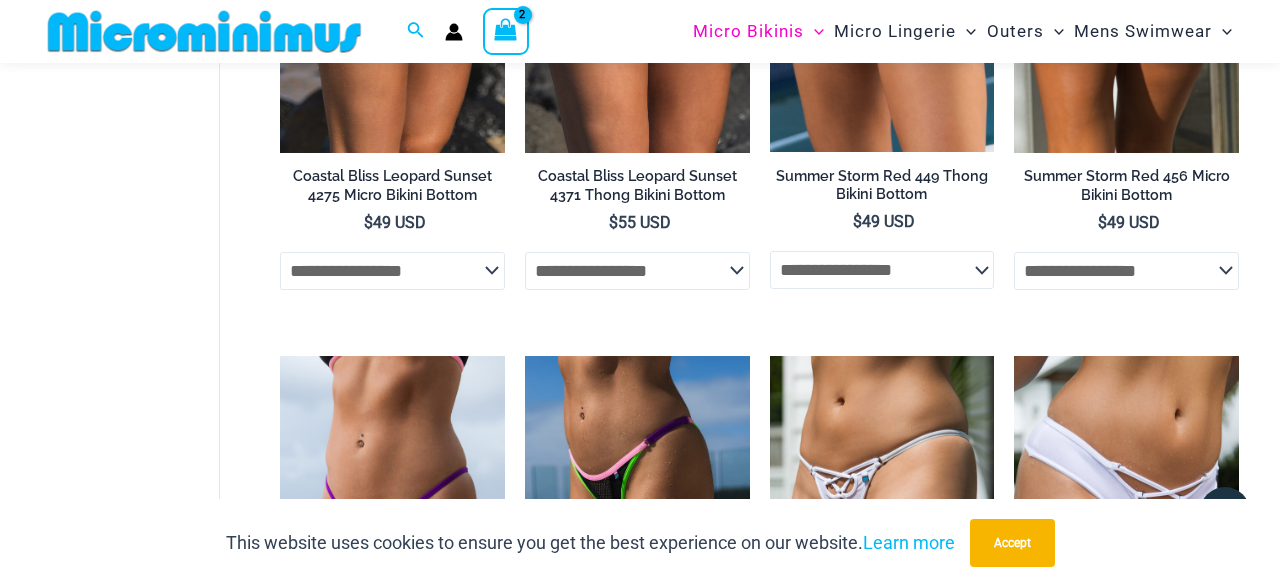 click at bounding box center (1126, -16) 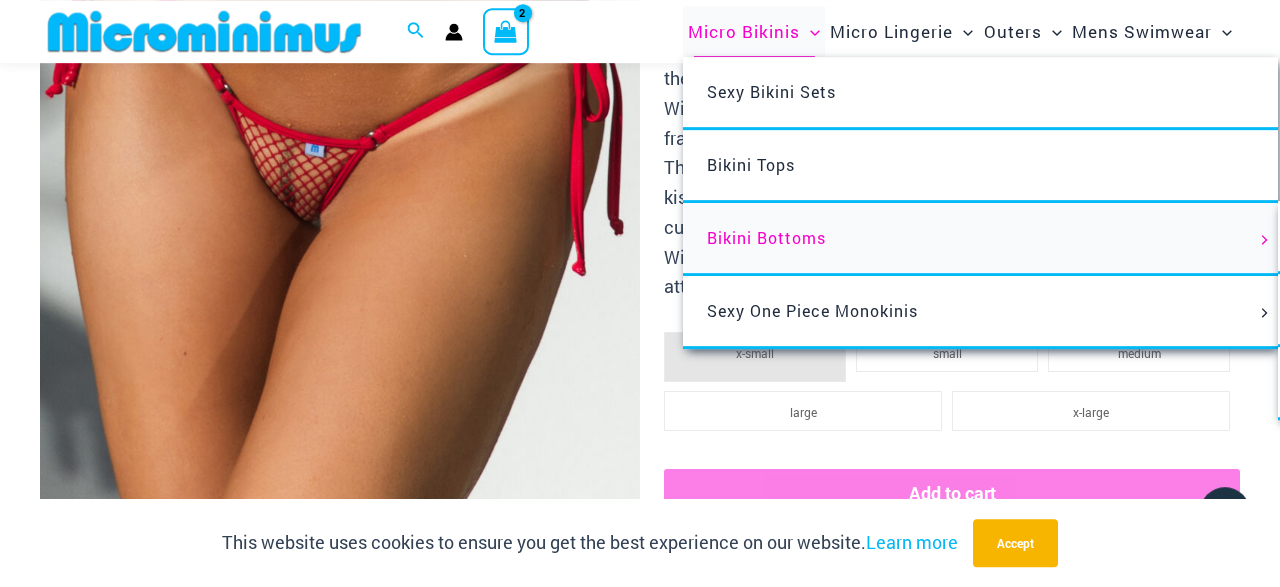 scroll, scrollTop: 630, scrollLeft: 0, axis: vertical 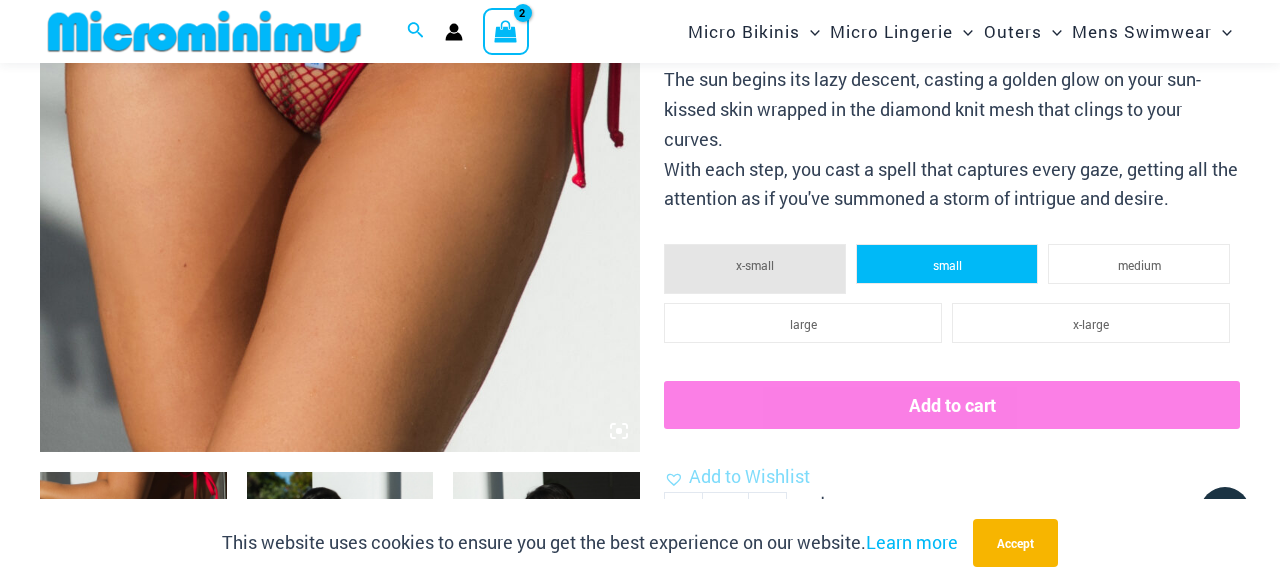 click on "small" 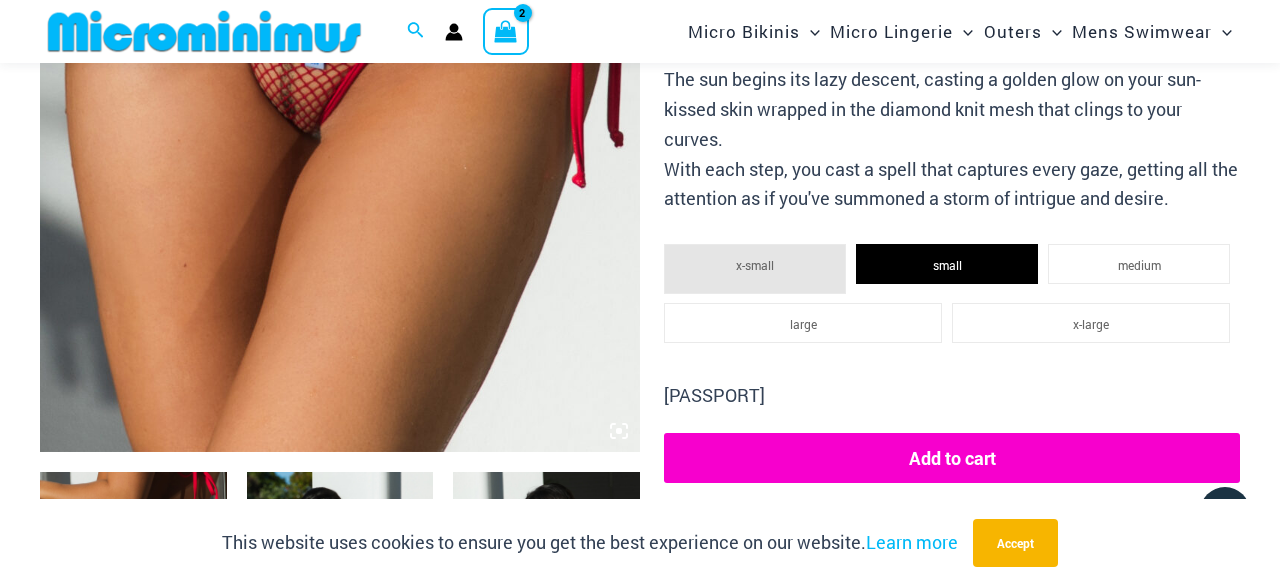 click on "Add to cart" 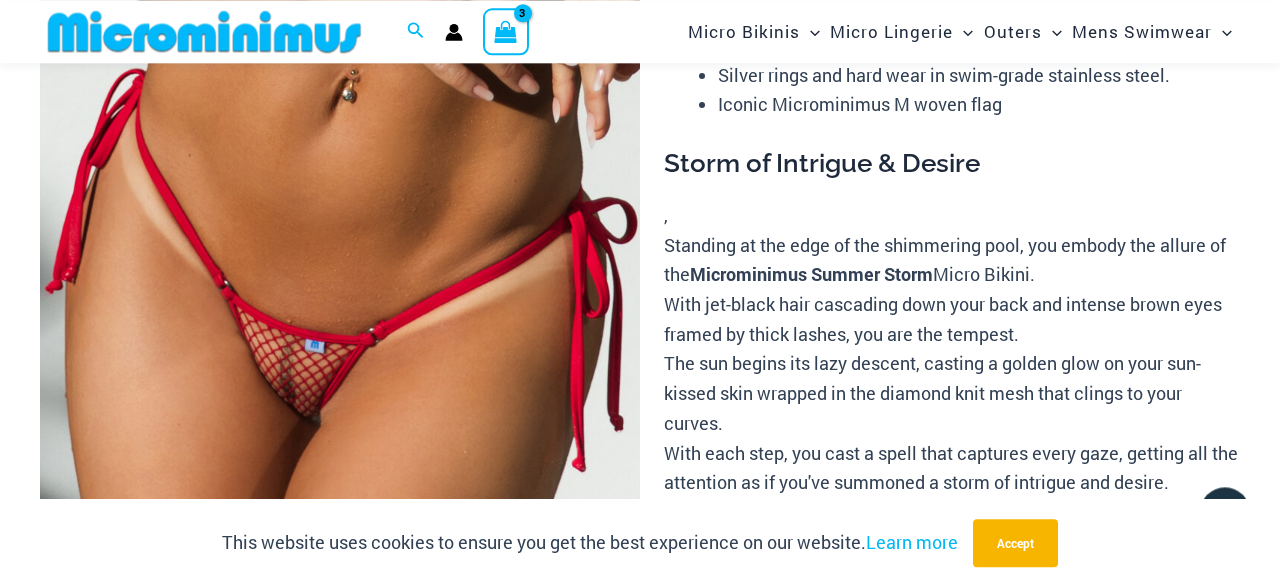 scroll, scrollTop: 306, scrollLeft: 0, axis: vertical 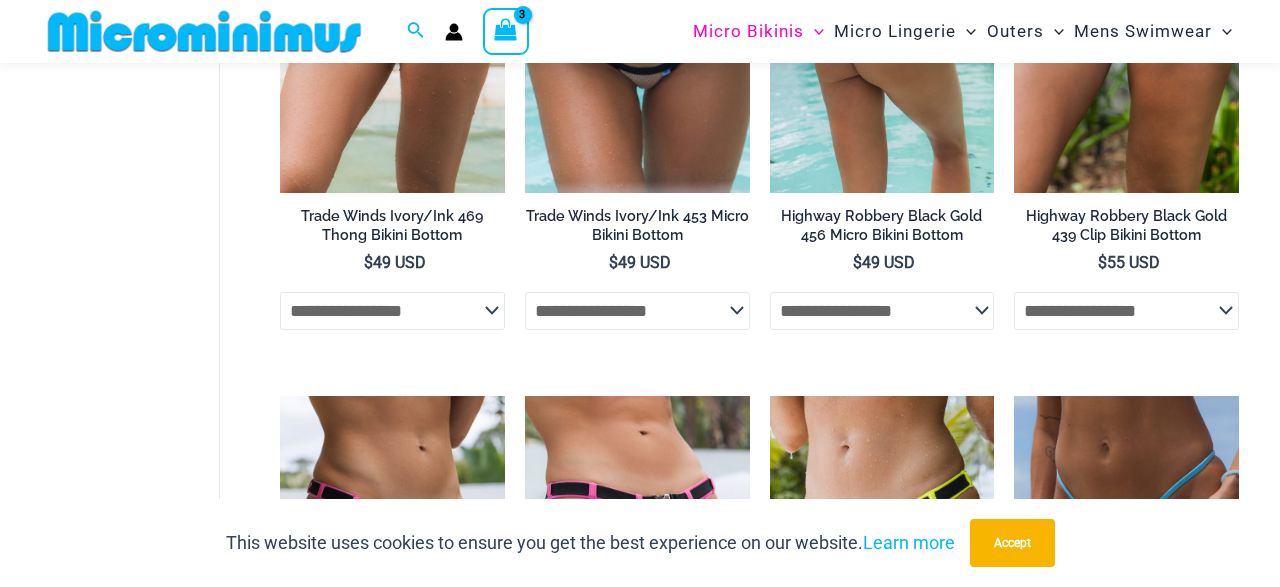 click at bounding box center [882, 24] 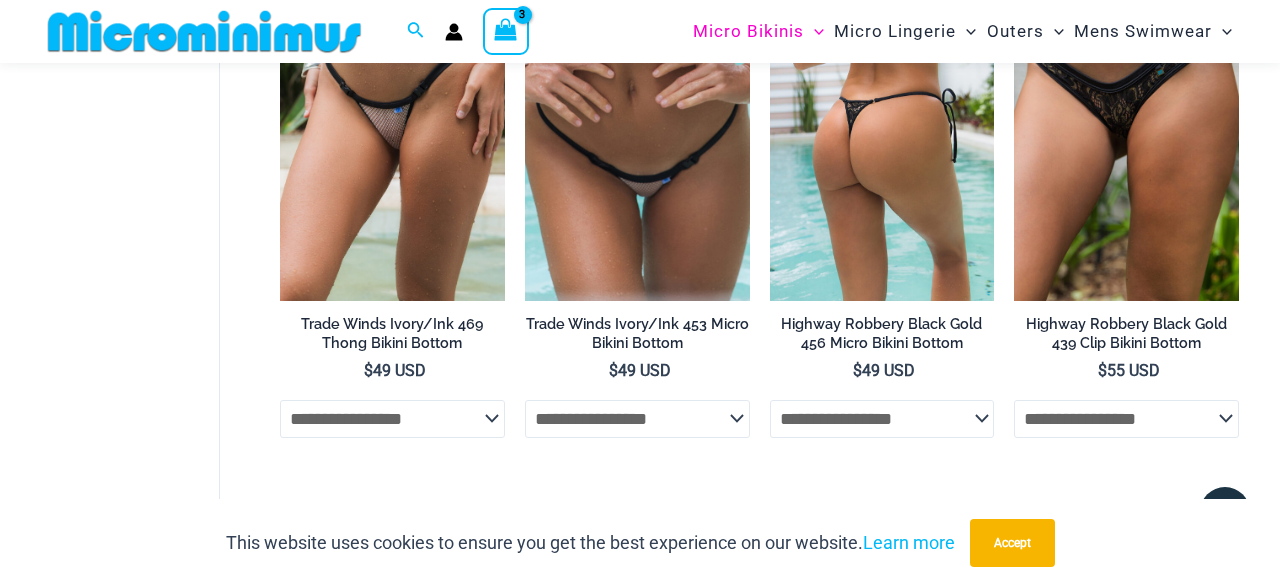 click at bounding box center [882, 132] 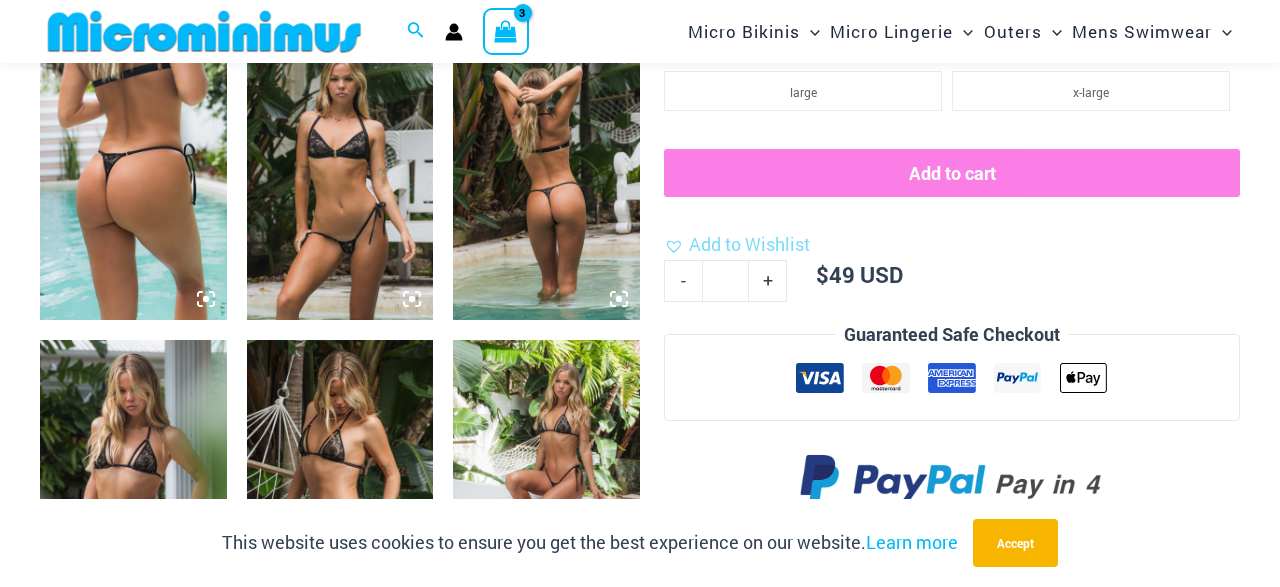 scroll, scrollTop: 738, scrollLeft: 0, axis: vertical 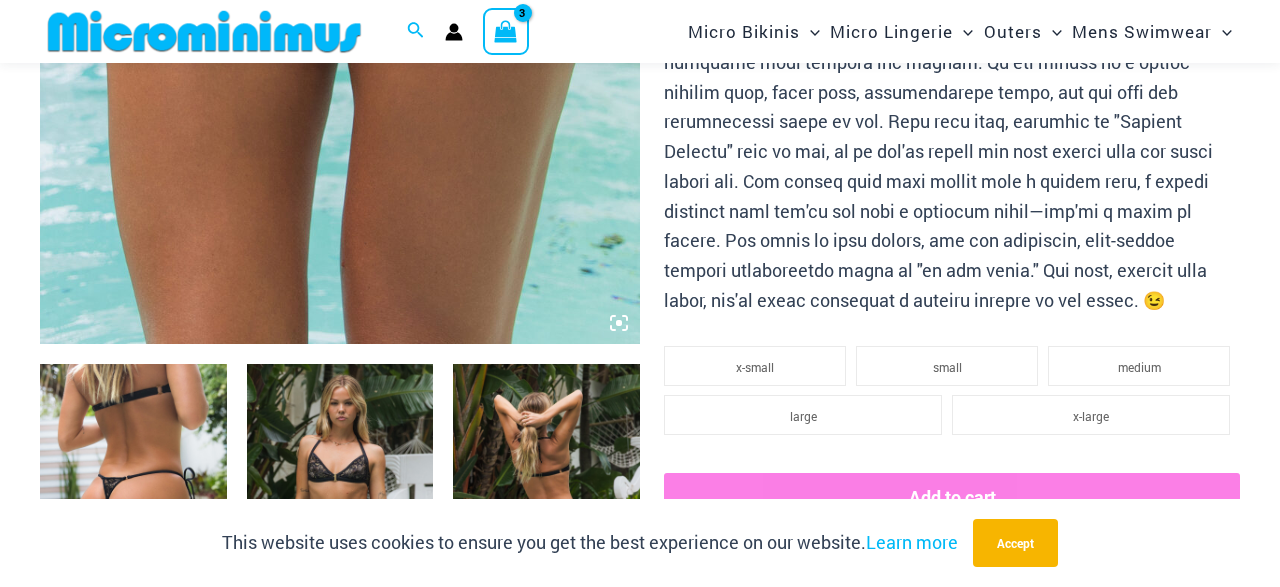 click on "small" 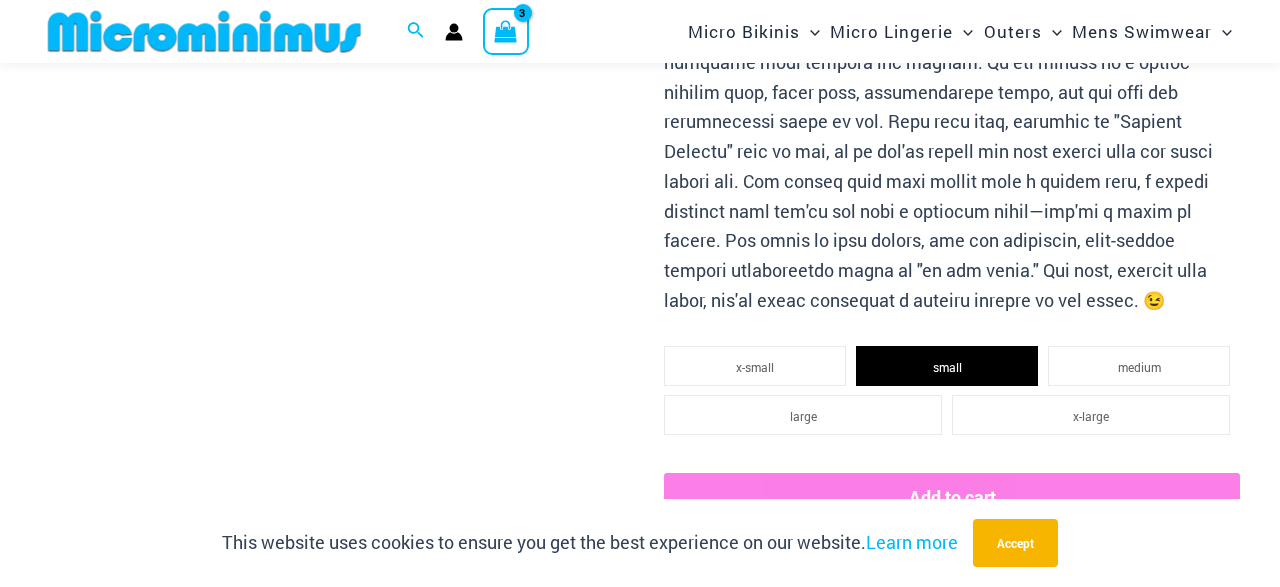 scroll, scrollTop: 954, scrollLeft: 0, axis: vertical 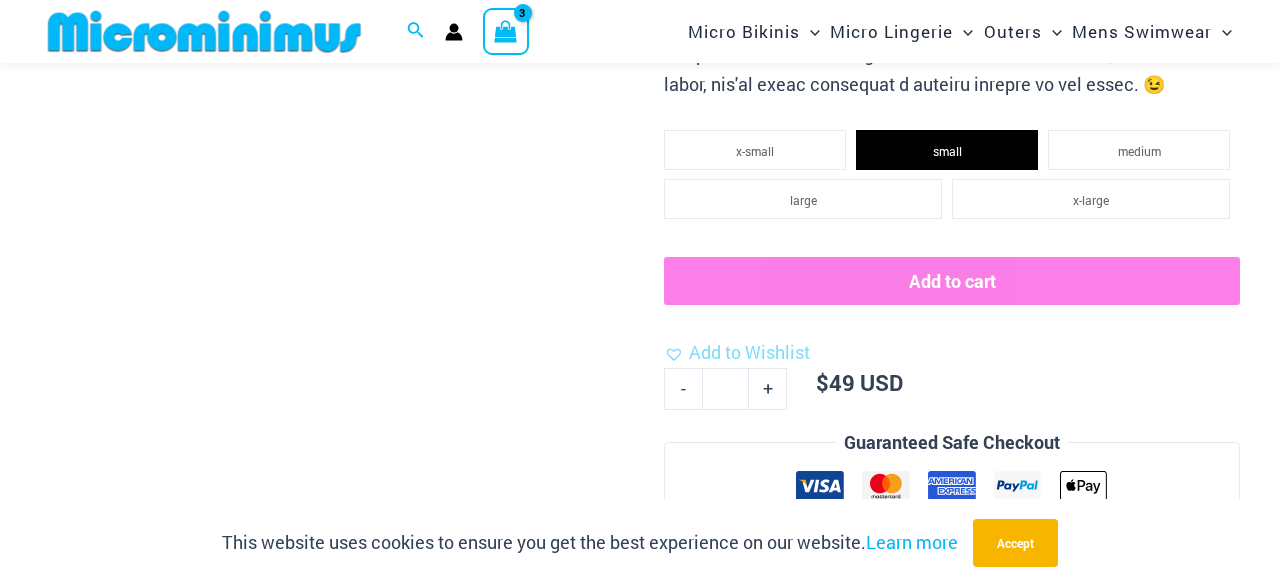 click on "Add to cart" 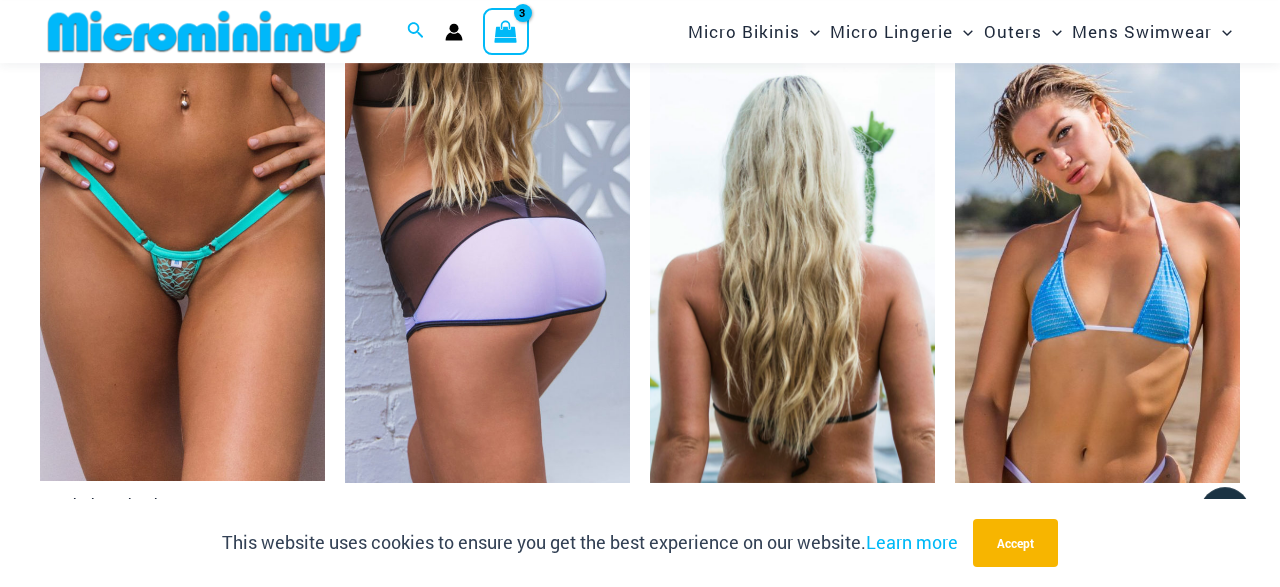 scroll, scrollTop: 3381, scrollLeft: 0, axis: vertical 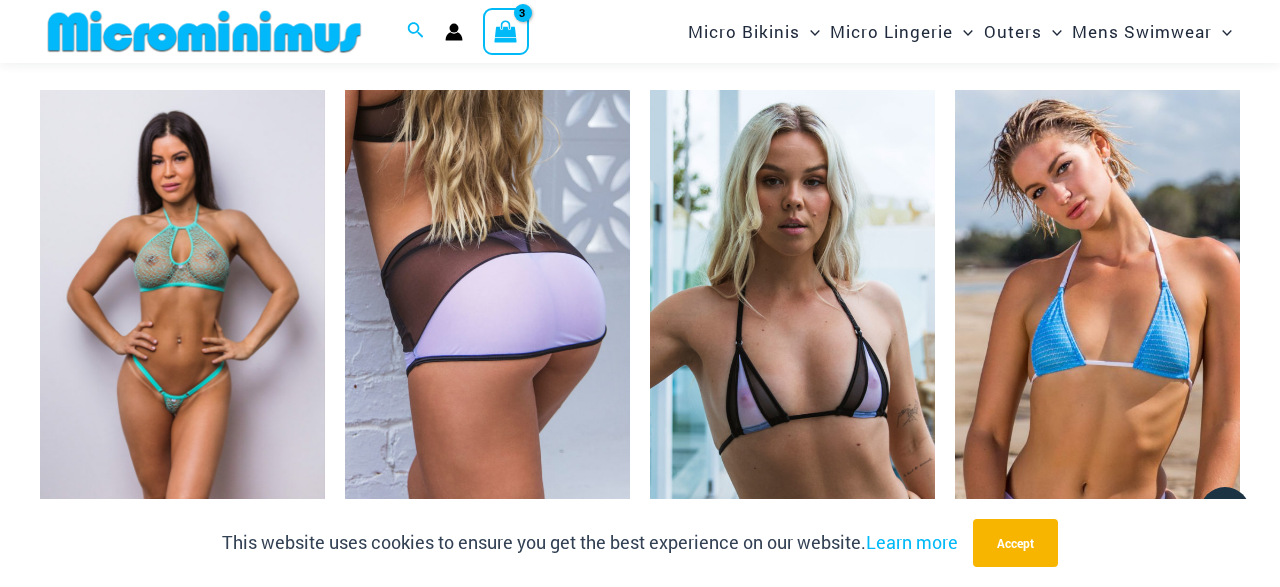 click at bounding box center (182, 303) 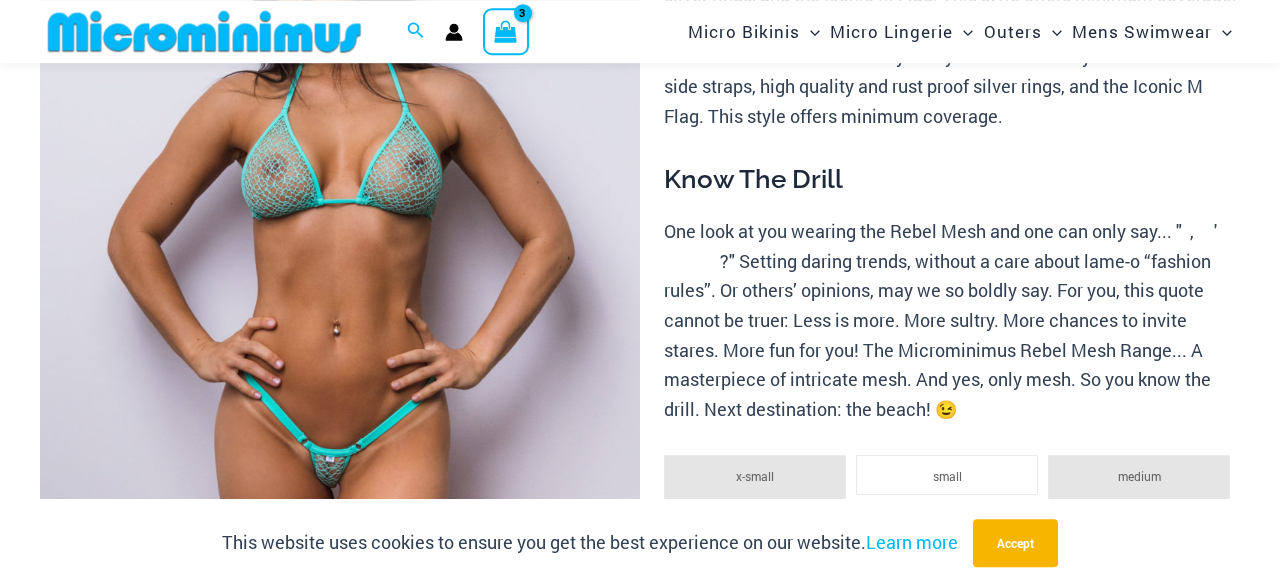 scroll, scrollTop: 522, scrollLeft: 0, axis: vertical 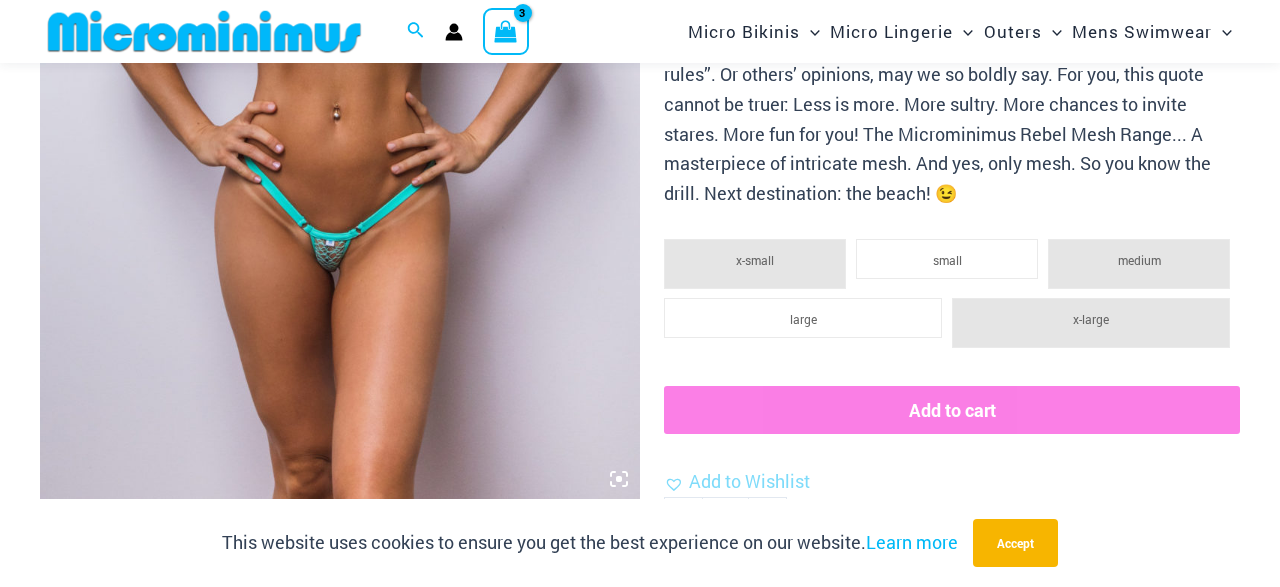 click on "small" 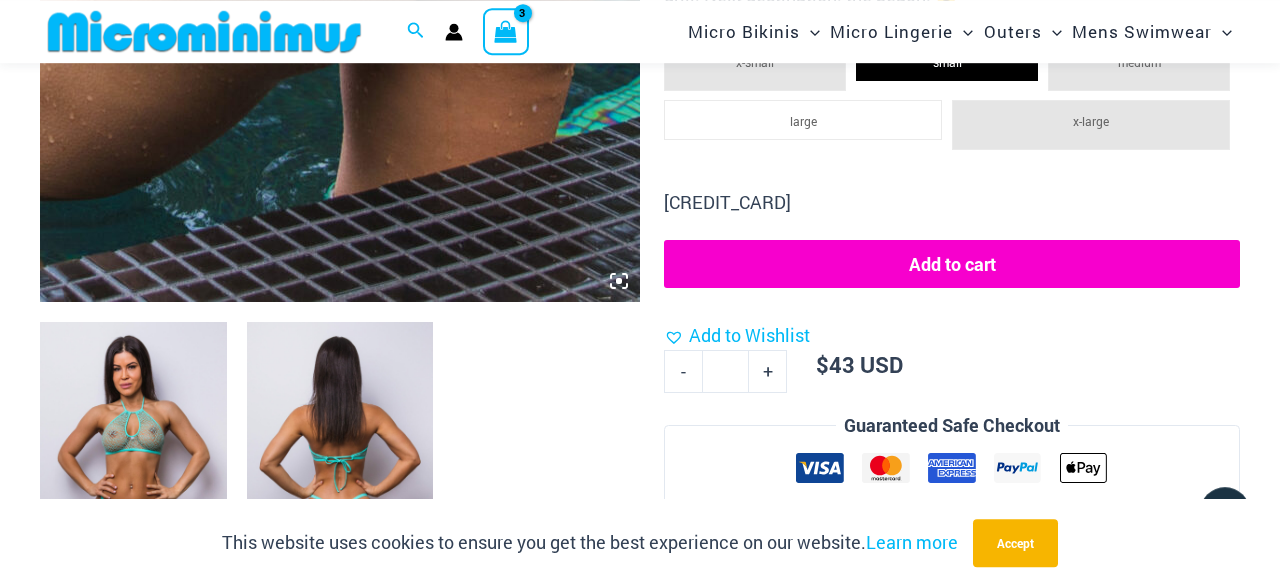scroll, scrollTop: 738, scrollLeft: 0, axis: vertical 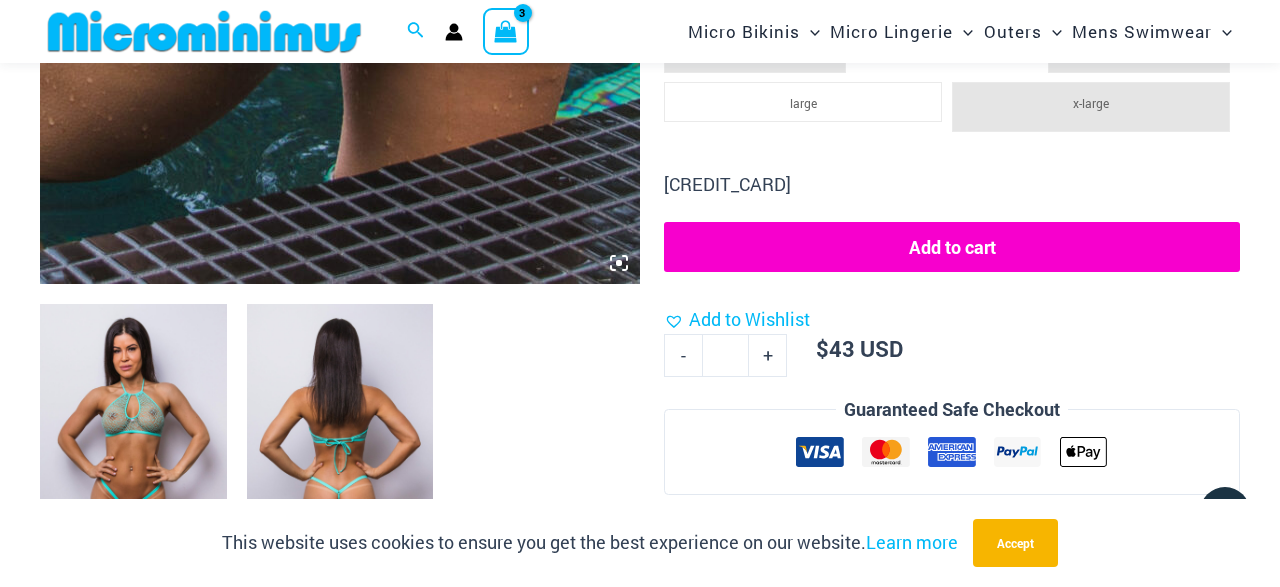 click on "Add to cart" 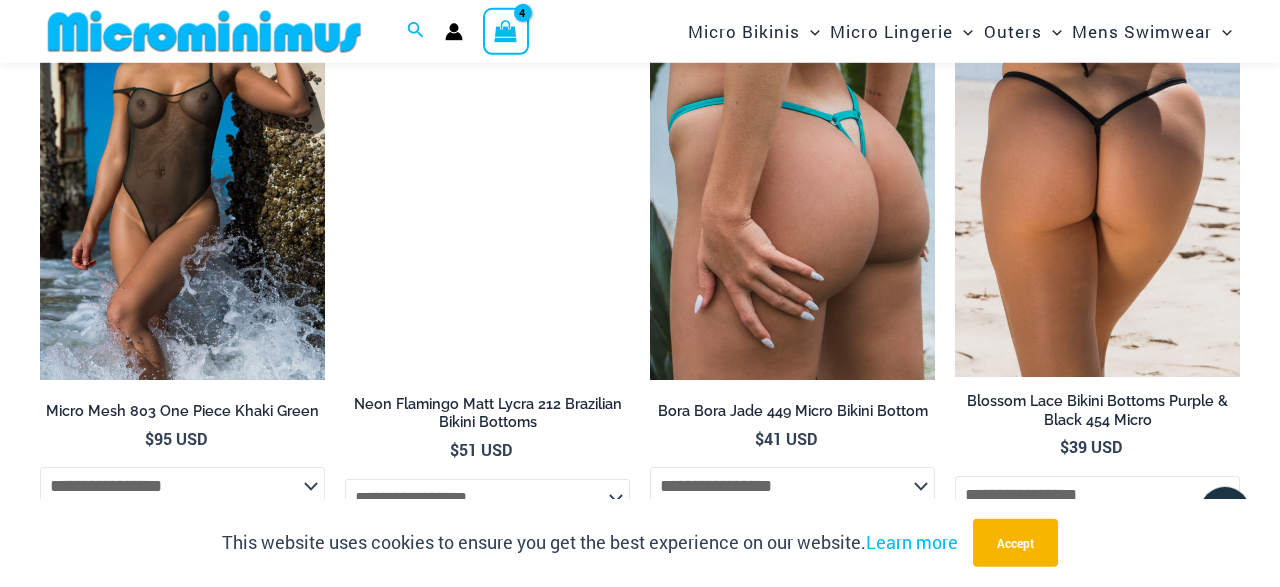 scroll, scrollTop: 3762, scrollLeft: 0, axis: vertical 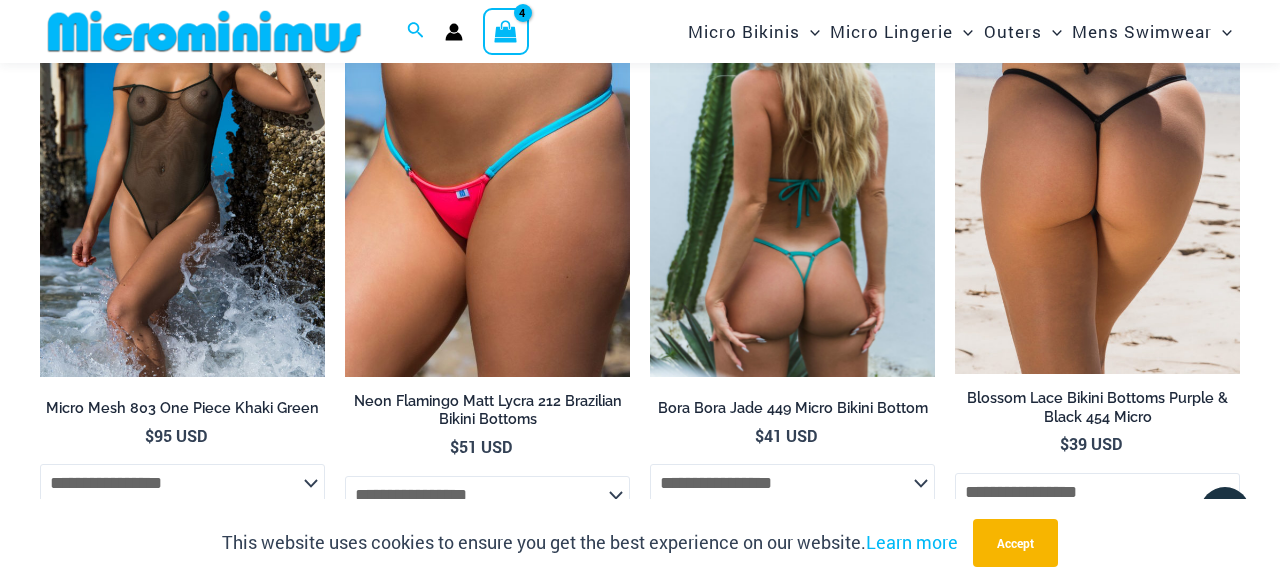 click at bounding box center [792, 164] 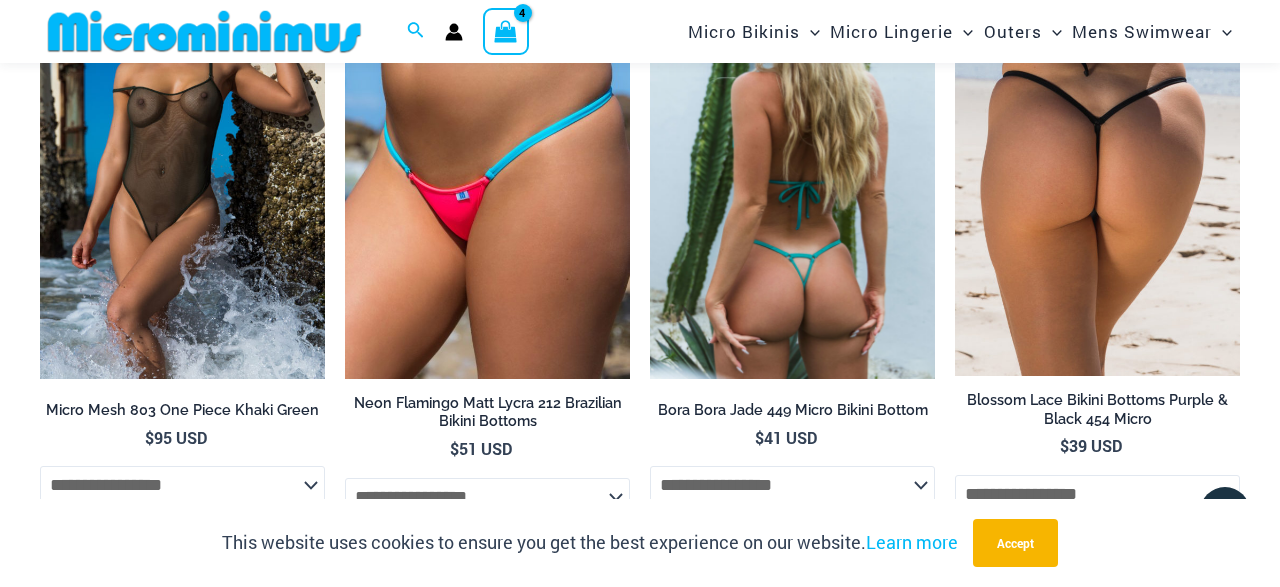 click at bounding box center (792, 166) 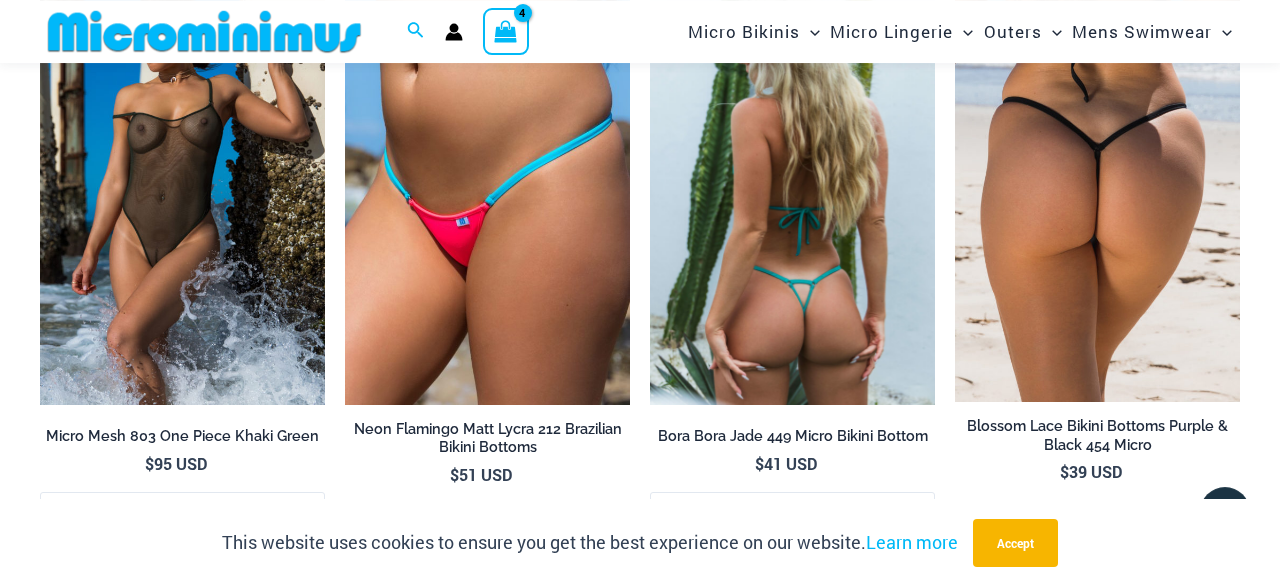 scroll, scrollTop: 3544, scrollLeft: 0, axis: vertical 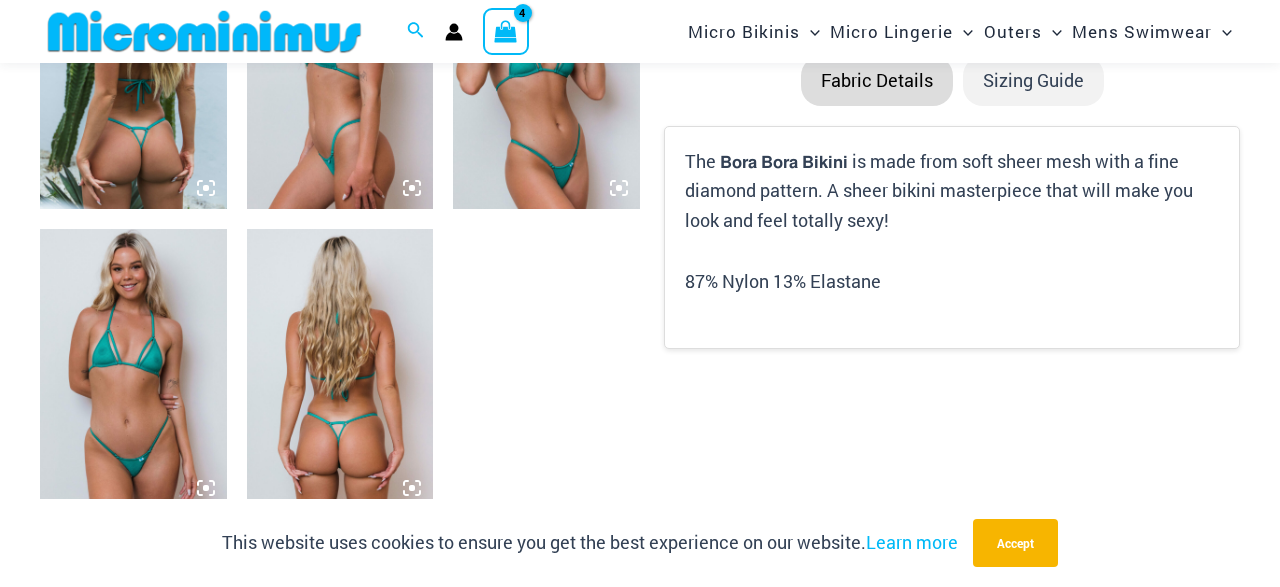click at bounding box center (340, 69) 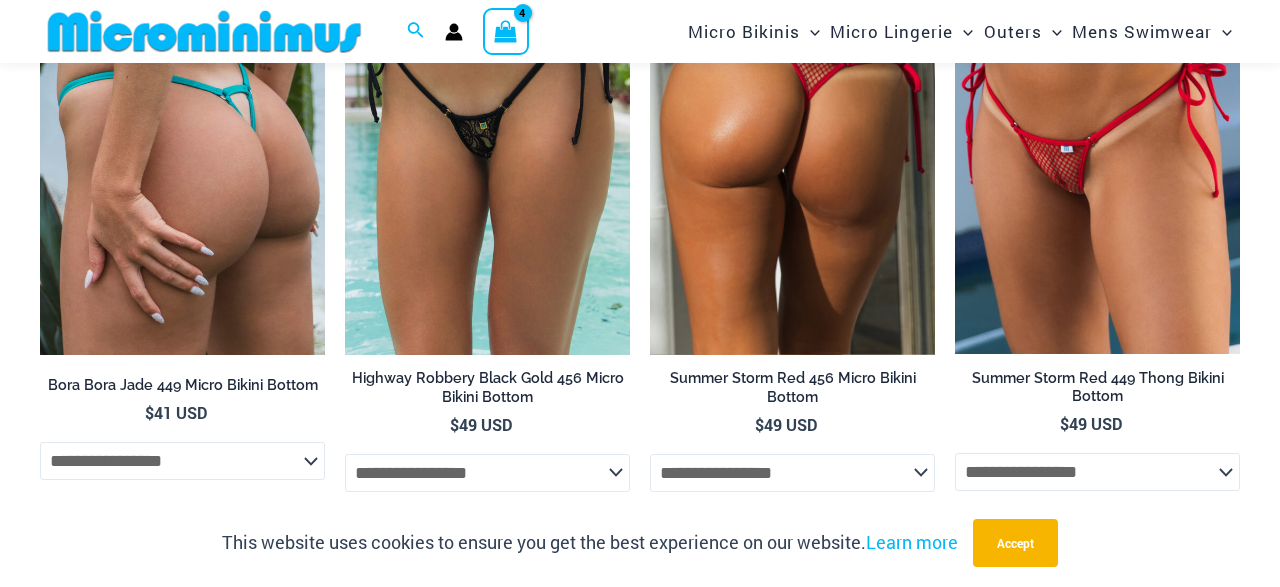 scroll, scrollTop: 4940, scrollLeft: 0, axis: vertical 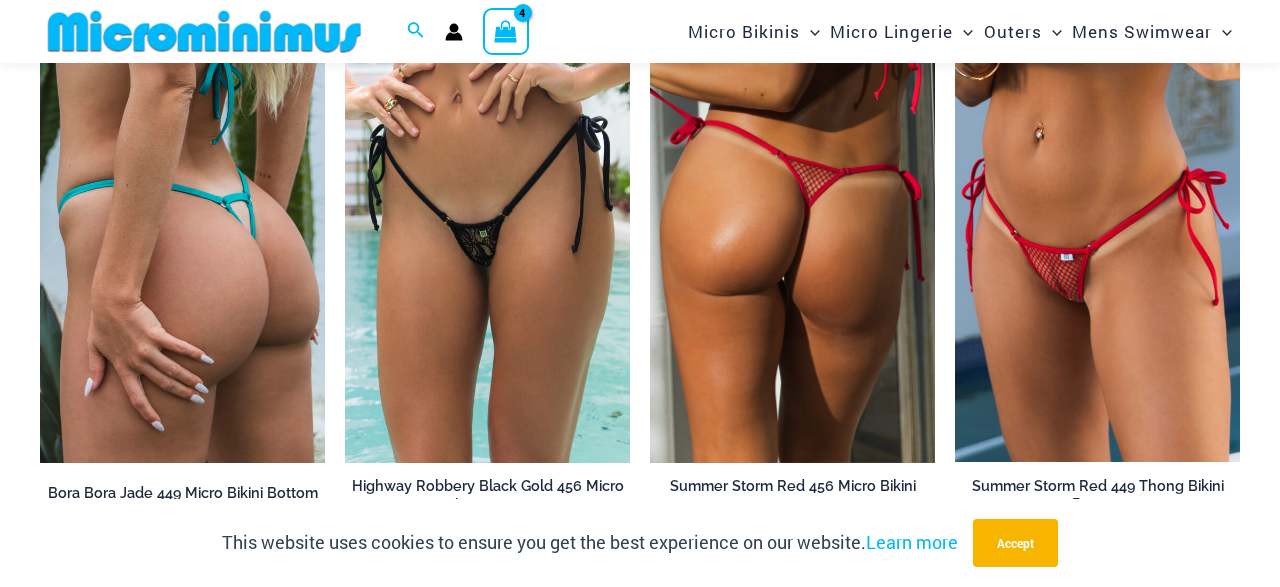 click at bounding box center (792, 249) 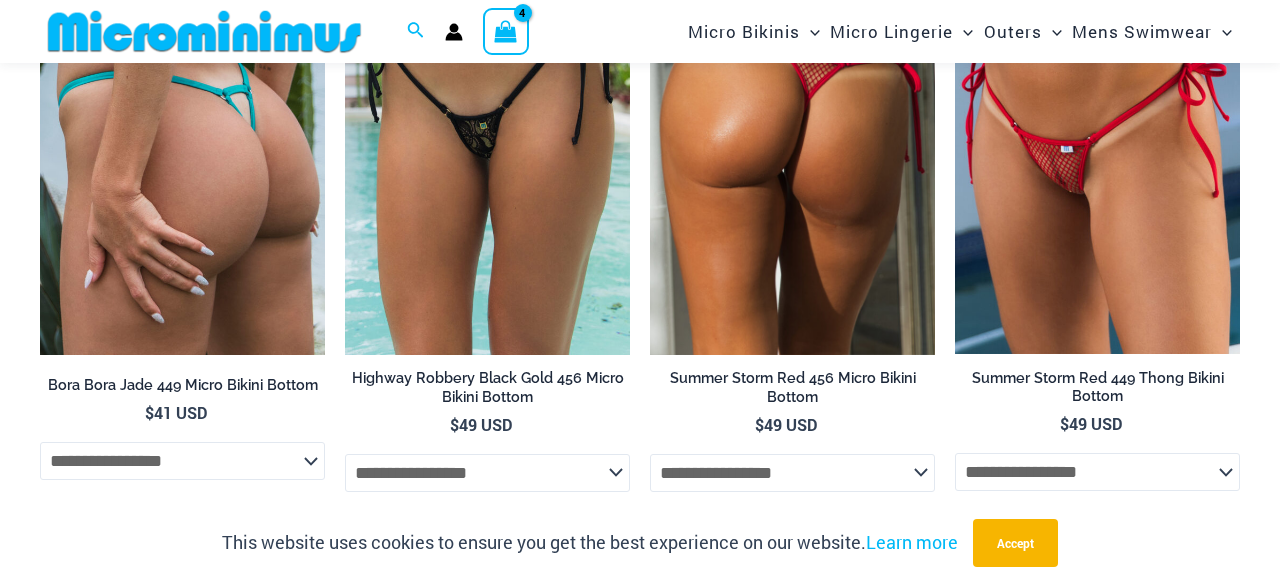 click at bounding box center (792, 141) 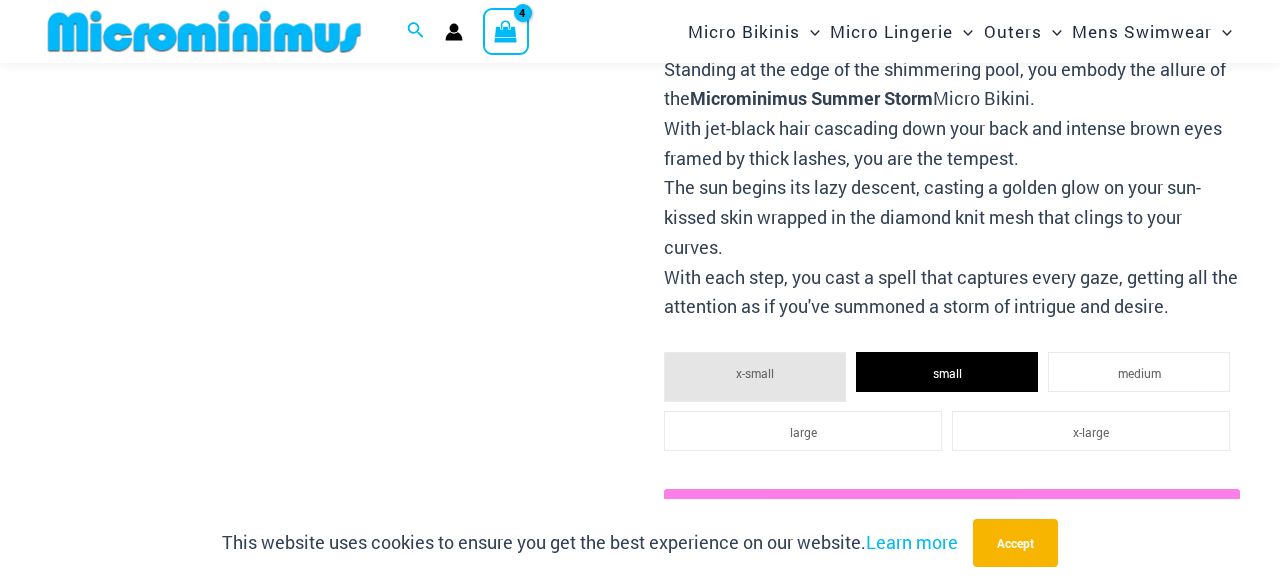 scroll, scrollTop: 738, scrollLeft: 0, axis: vertical 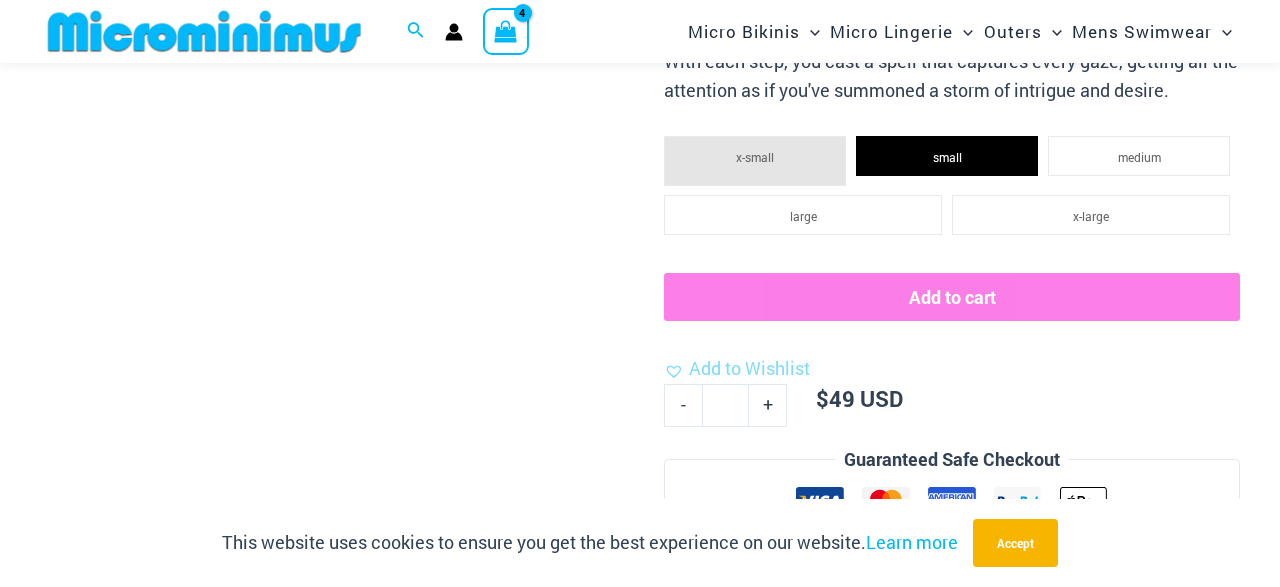 click on "Add to cart" 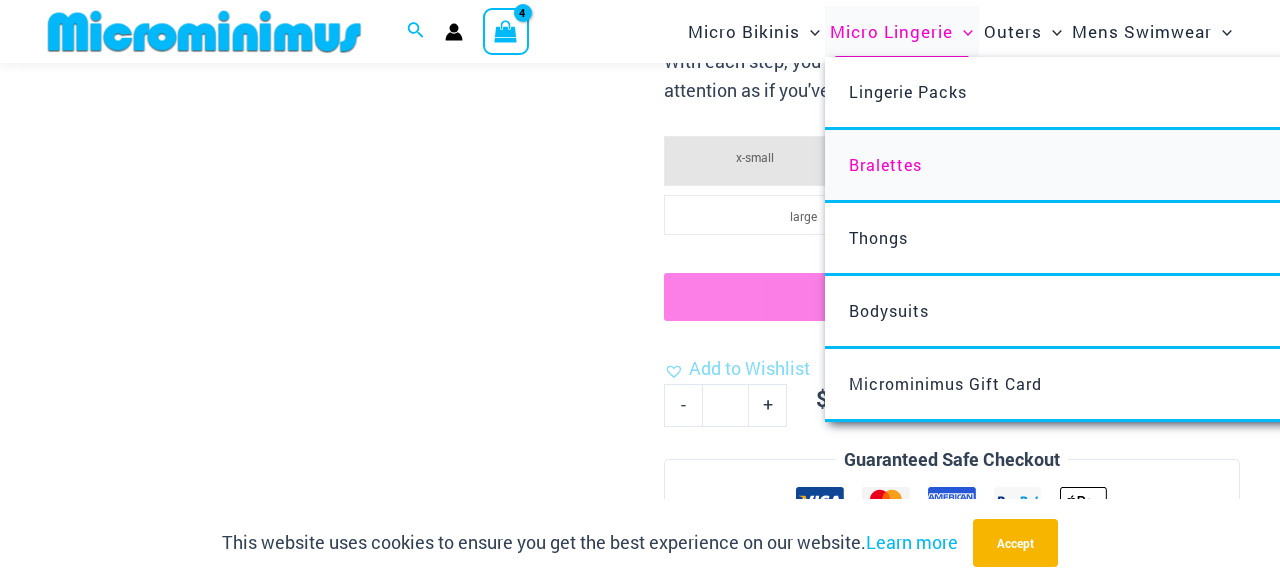 click on "Bralettes" at bounding box center [1122, 166] 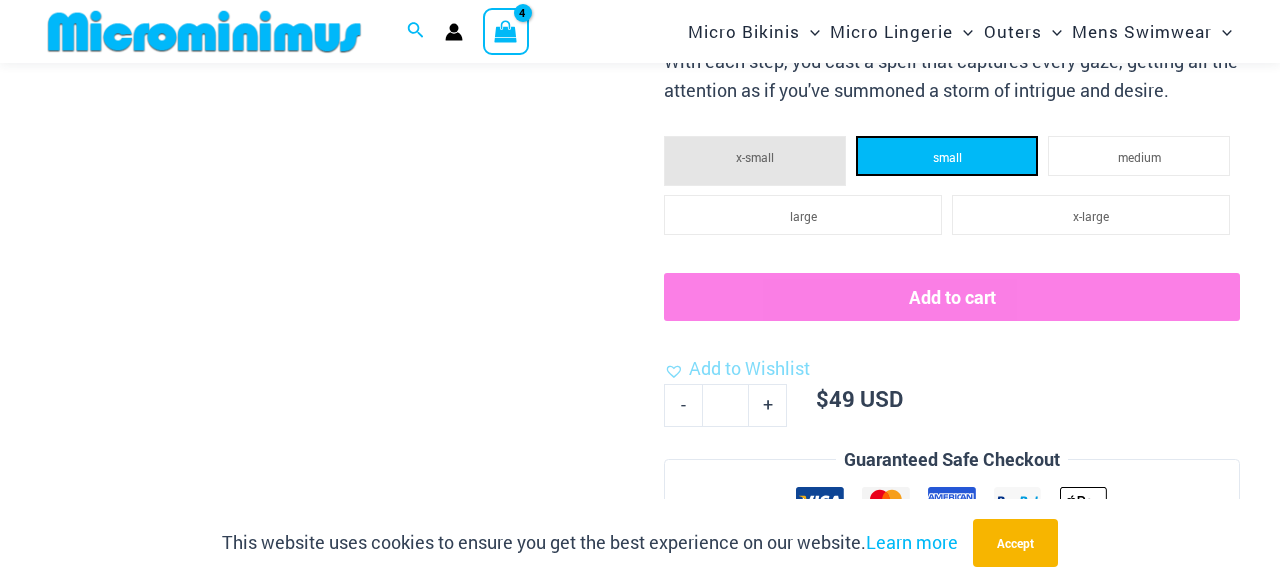 click on "small" 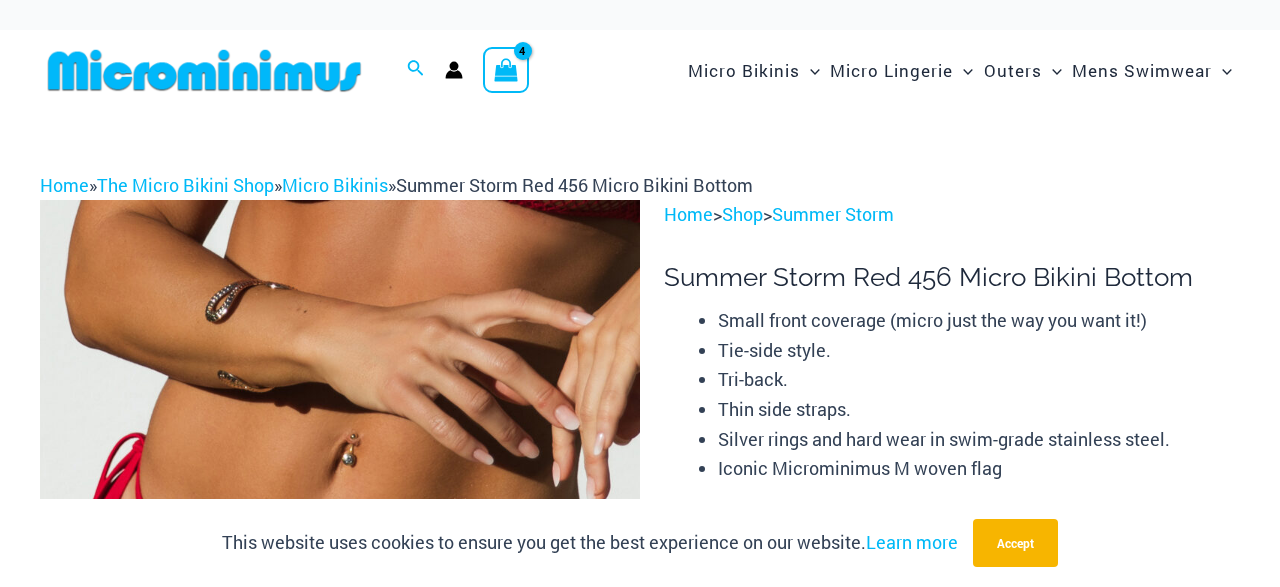 scroll, scrollTop: 738, scrollLeft: 0, axis: vertical 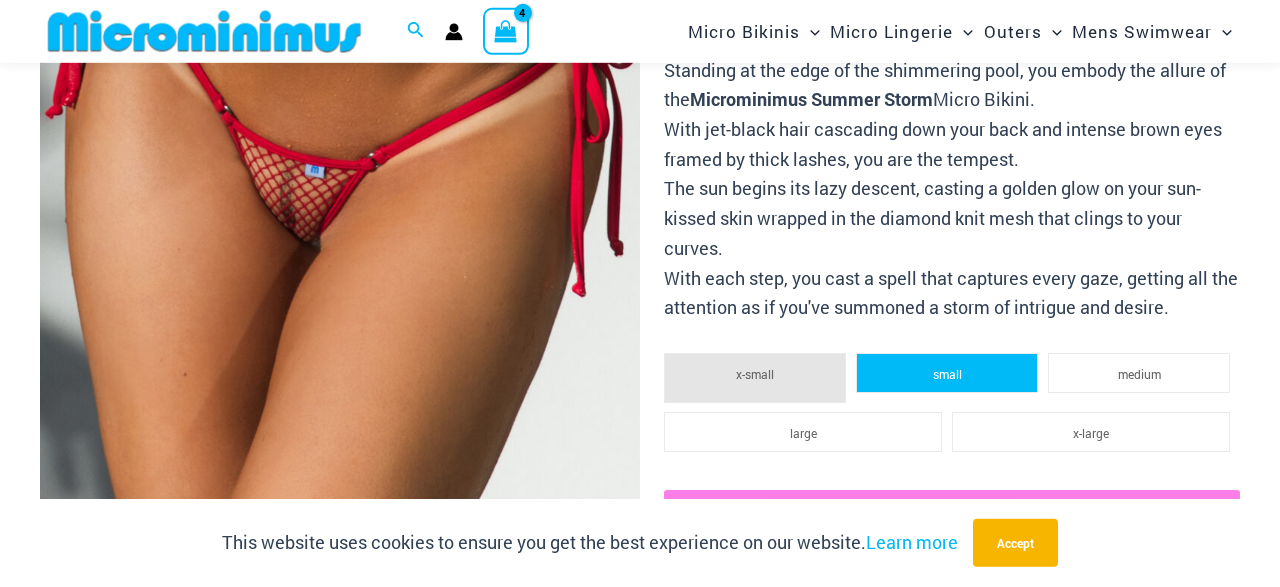 click on "small" 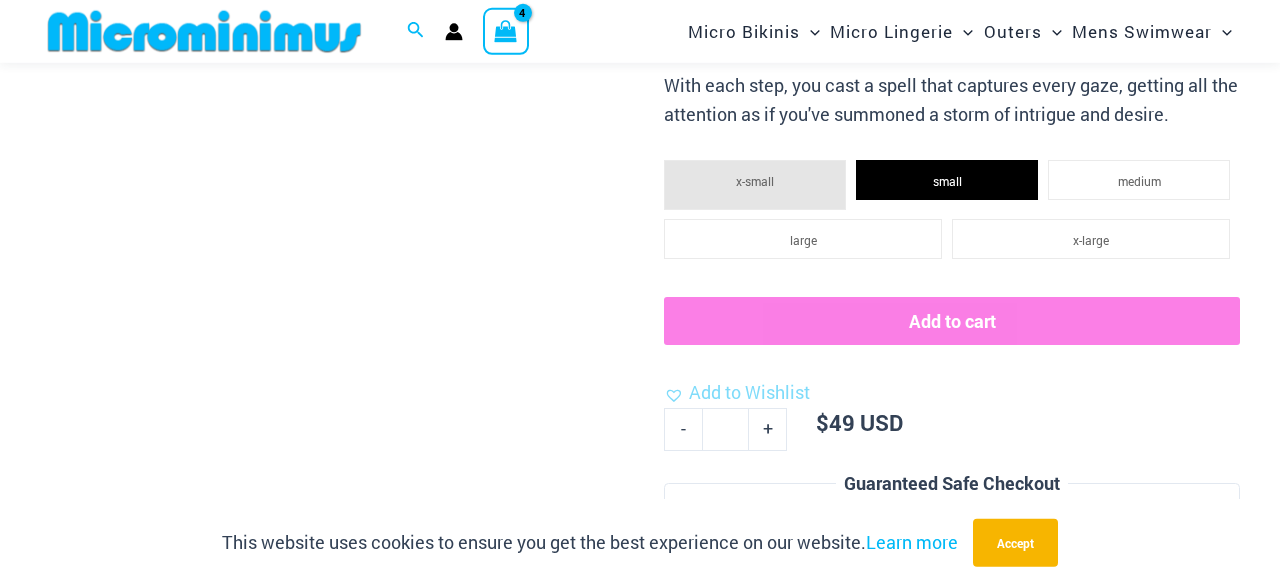 scroll, scrollTop: 738, scrollLeft: 0, axis: vertical 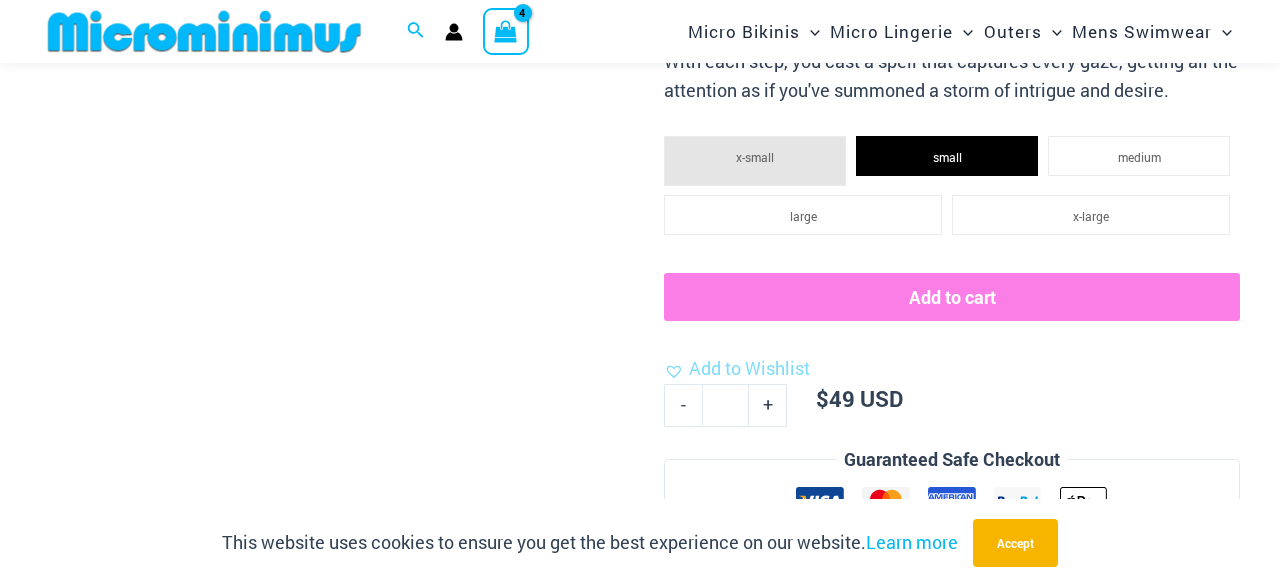 click on "Add to cart" 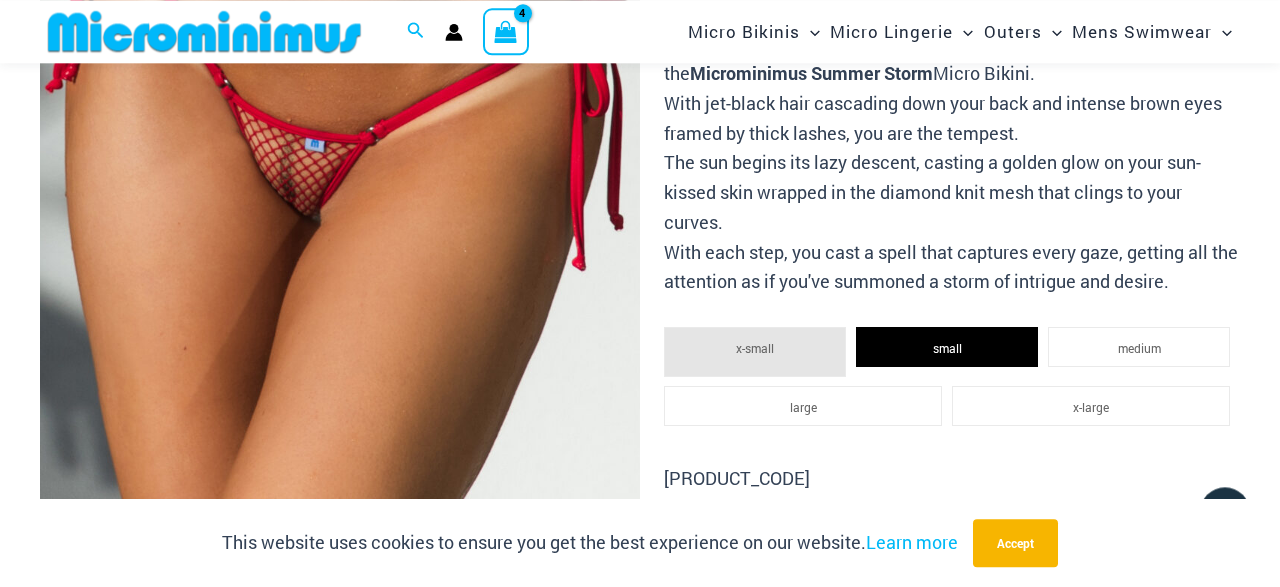 scroll, scrollTop: 522, scrollLeft: 0, axis: vertical 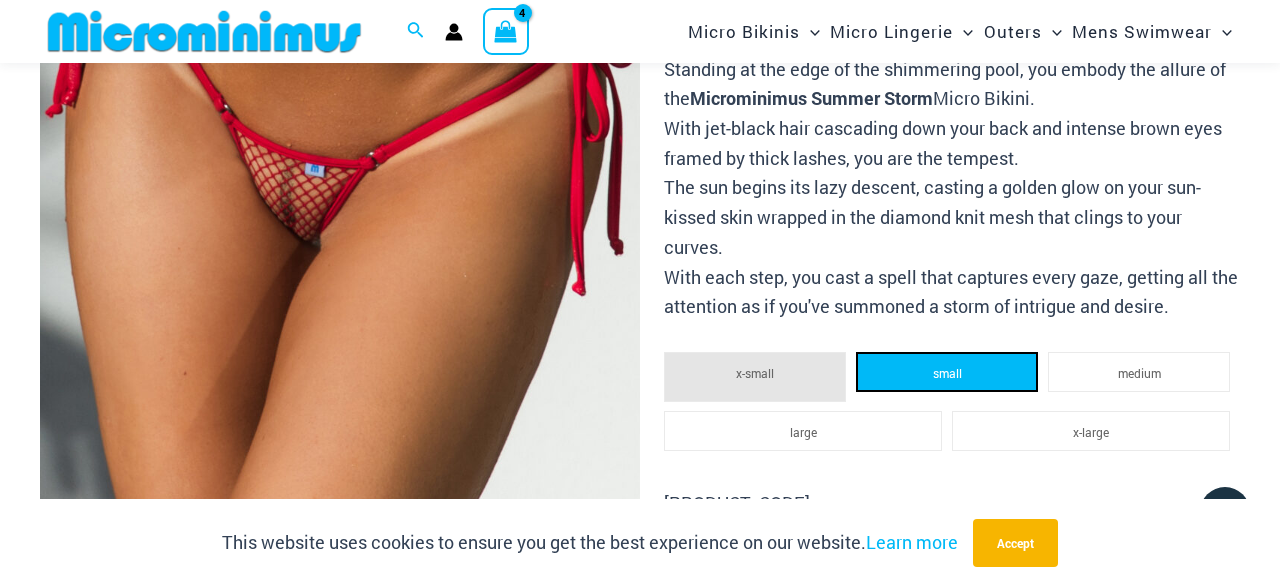 click on "small" 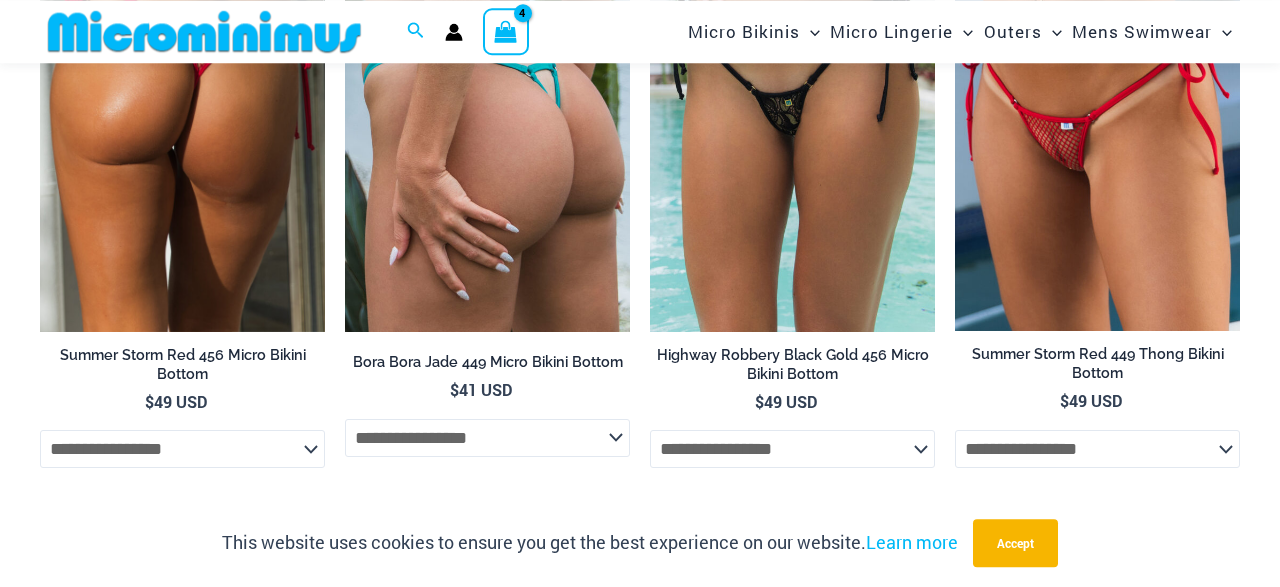 scroll, scrollTop: 5047, scrollLeft: 0, axis: vertical 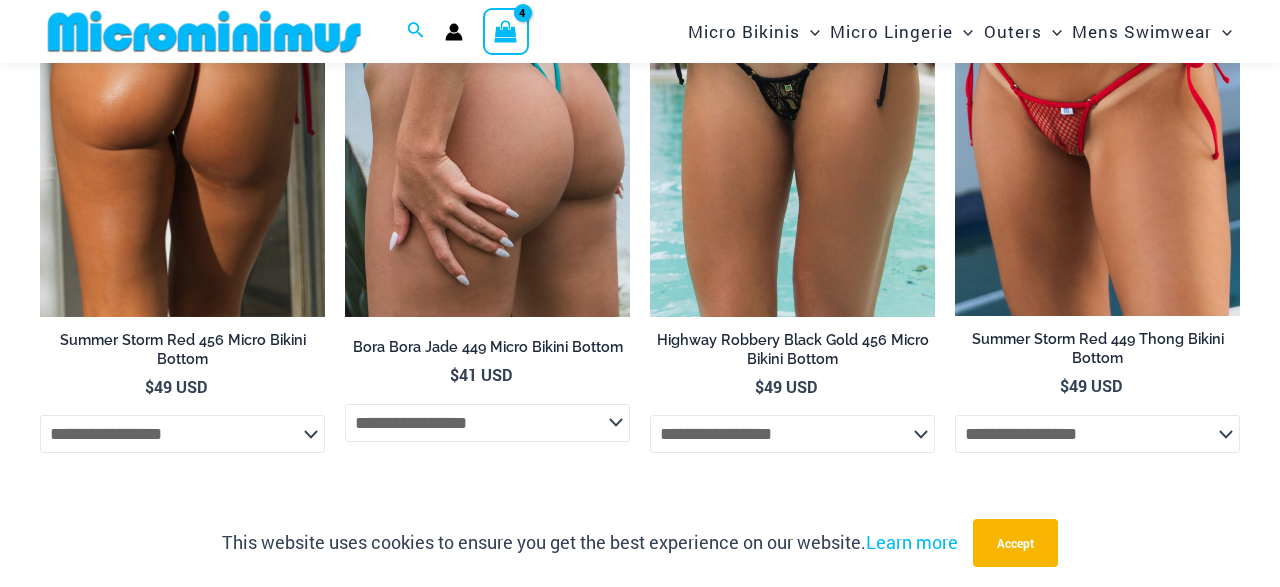 click at bounding box center [182, 103] 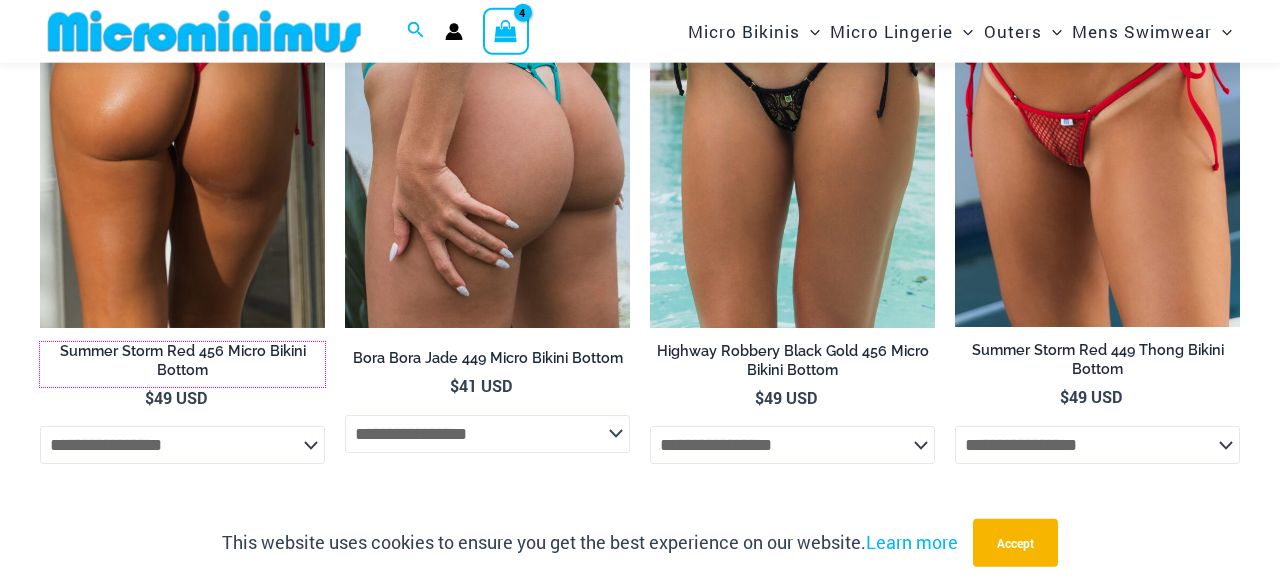 scroll, scrollTop: 4939, scrollLeft: 0, axis: vertical 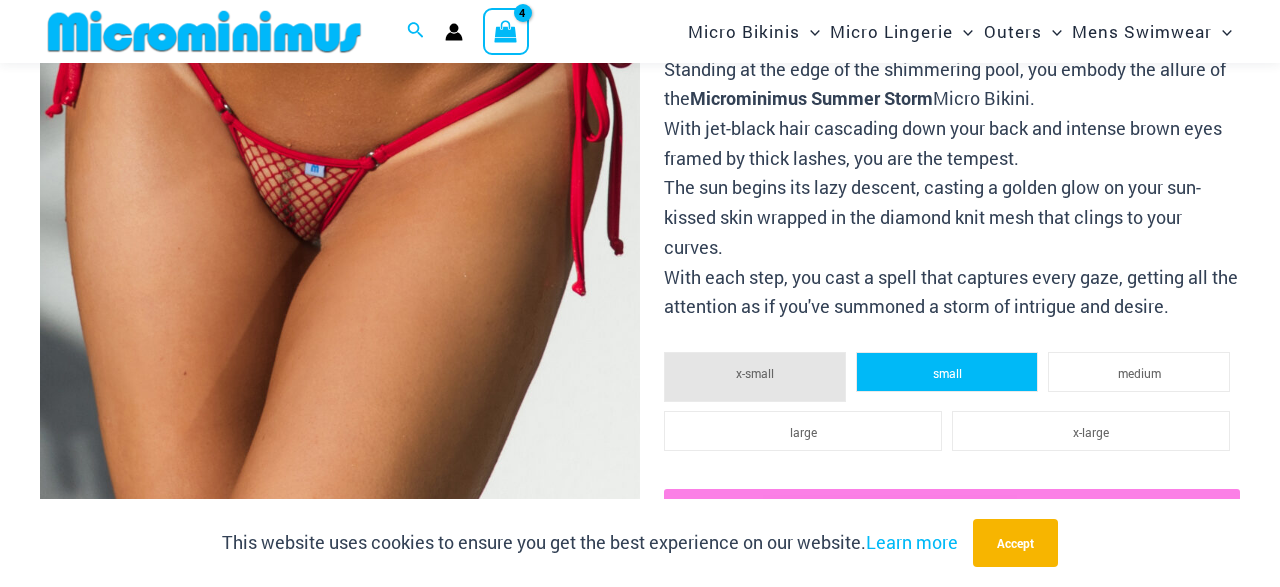 click on "small" 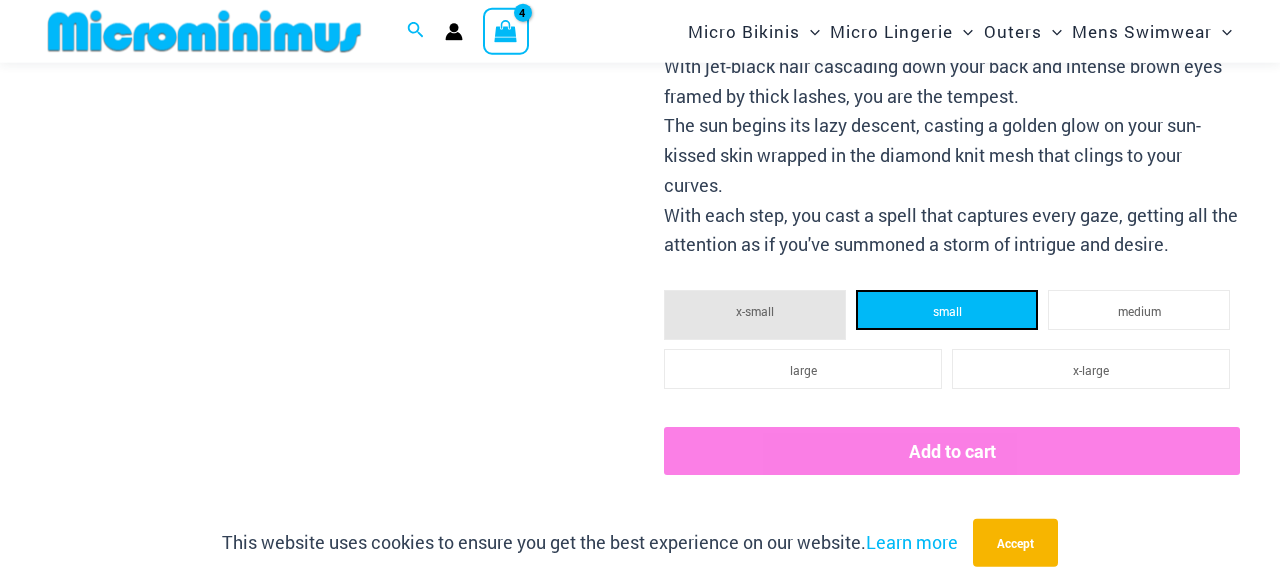 scroll, scrollTop: 630, scrollLeft: 0, axis: vertical 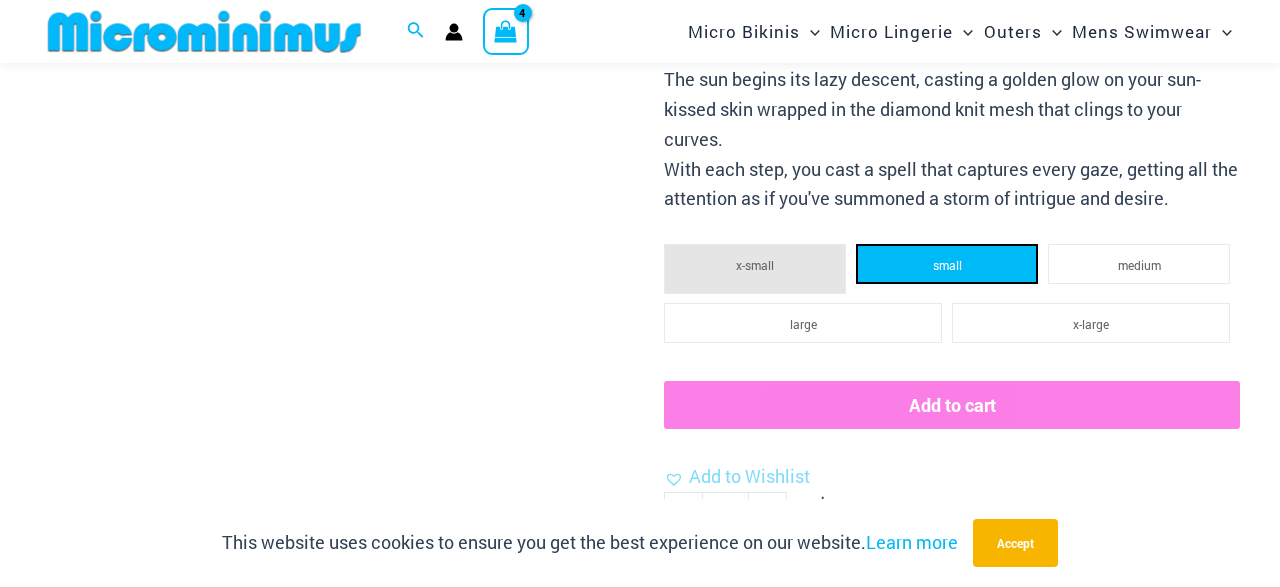 click on "small" 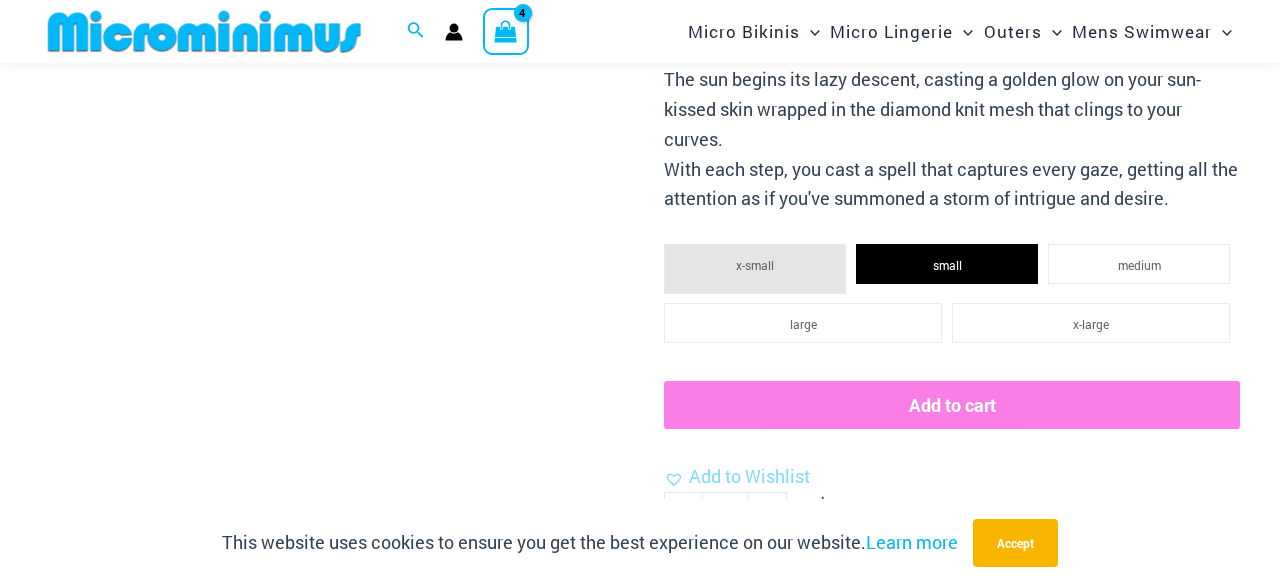 click at bounding box center [340, 2] 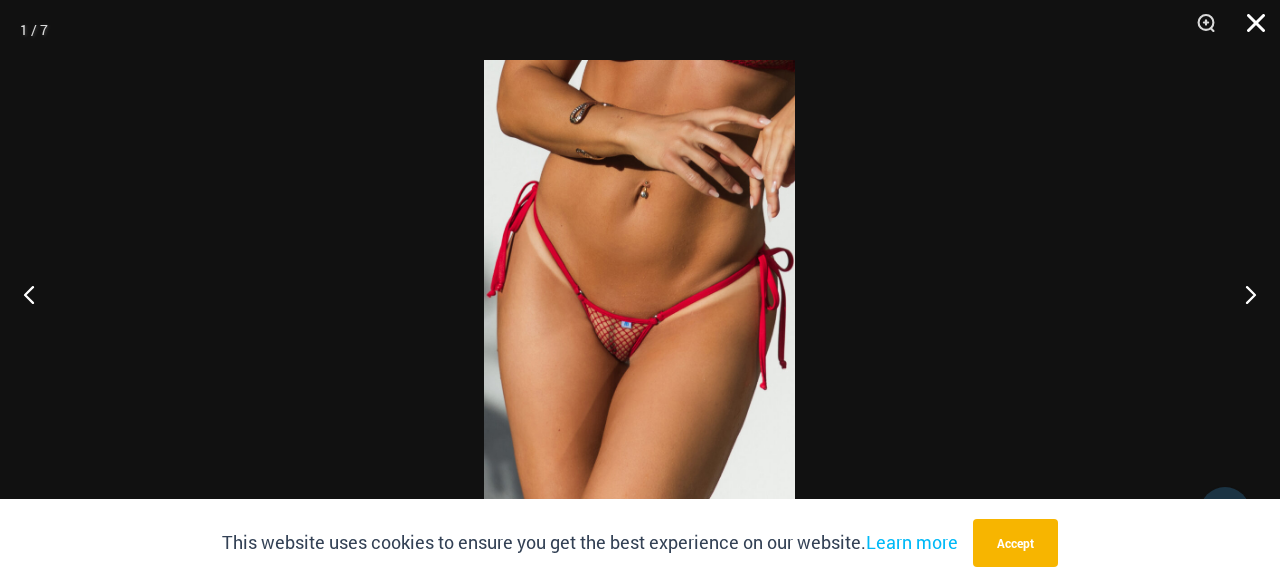 click at bounding box center [1249, 30] 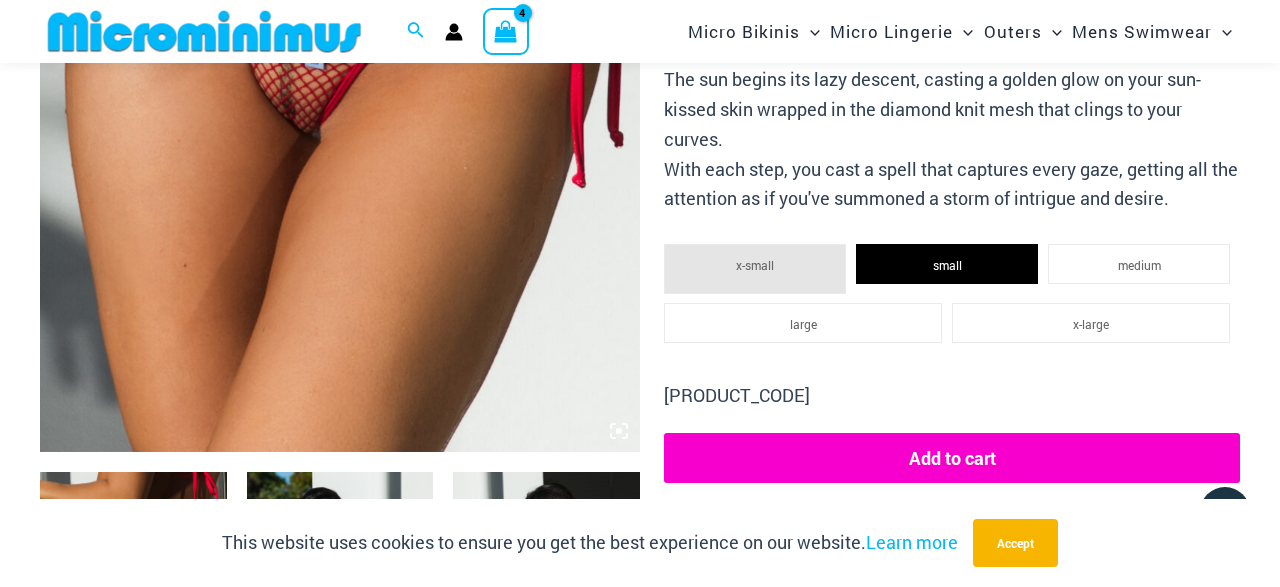 click on "Add to cart" 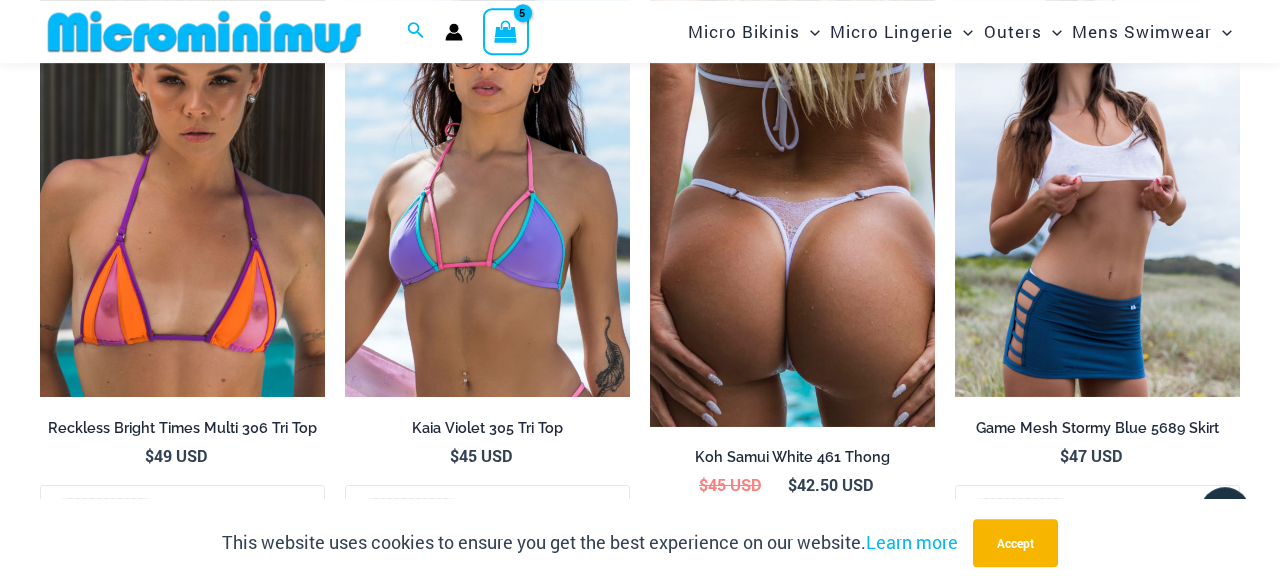 scroll, scrollTop: 2682, scrollLeft: 0, axis: vertical 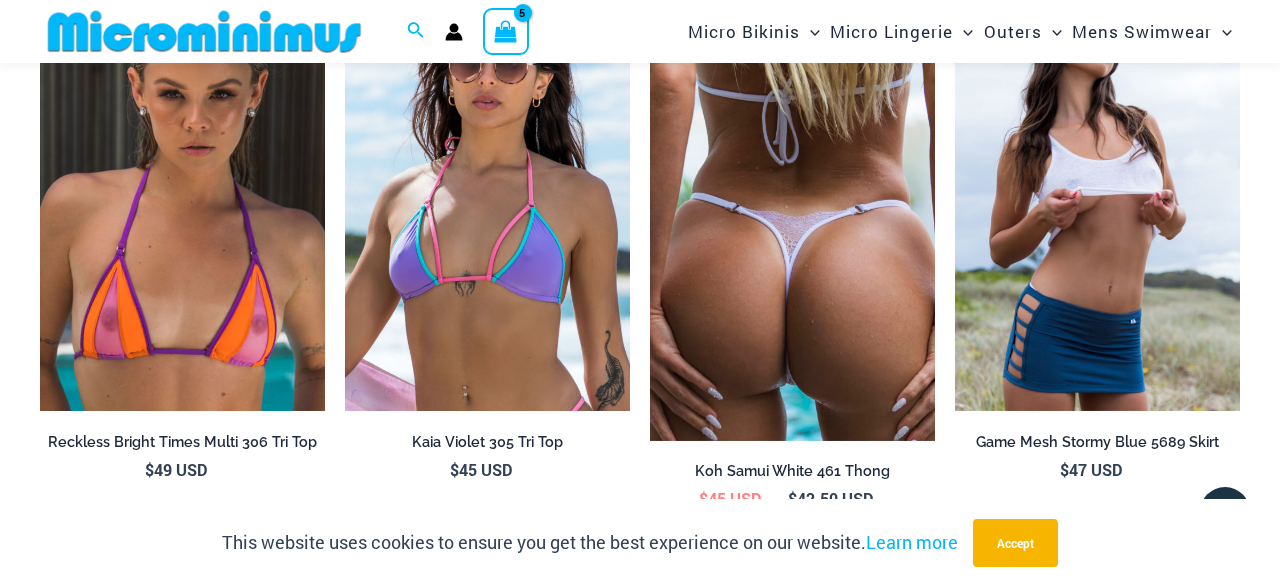 click at bounding box center (792, 212) 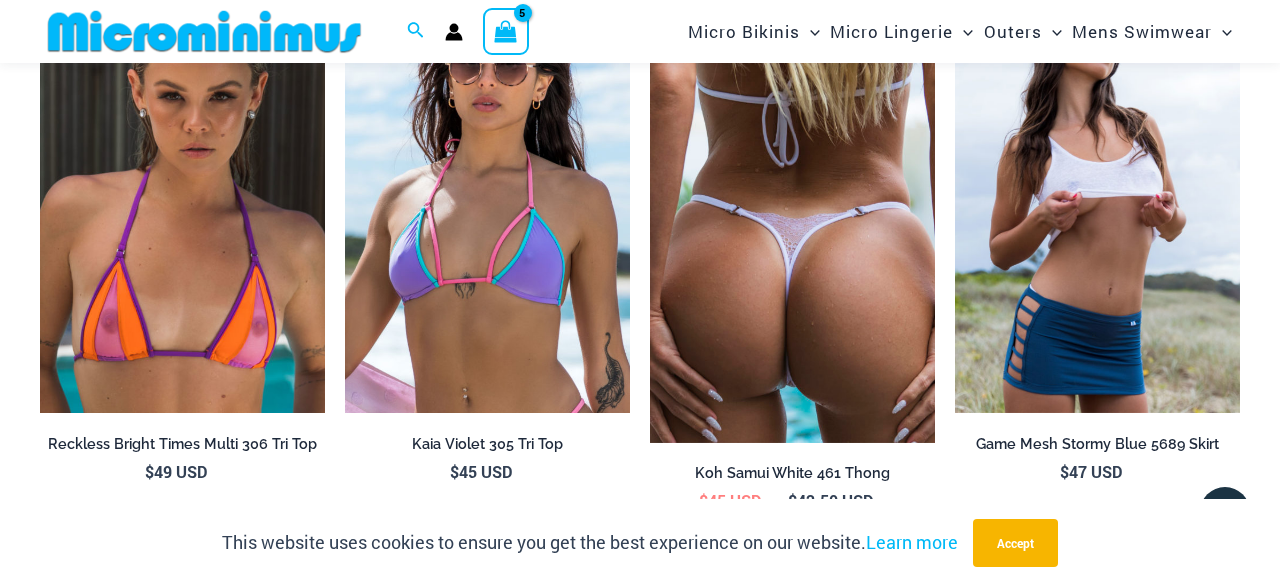 click at bounding box center (792, 214) 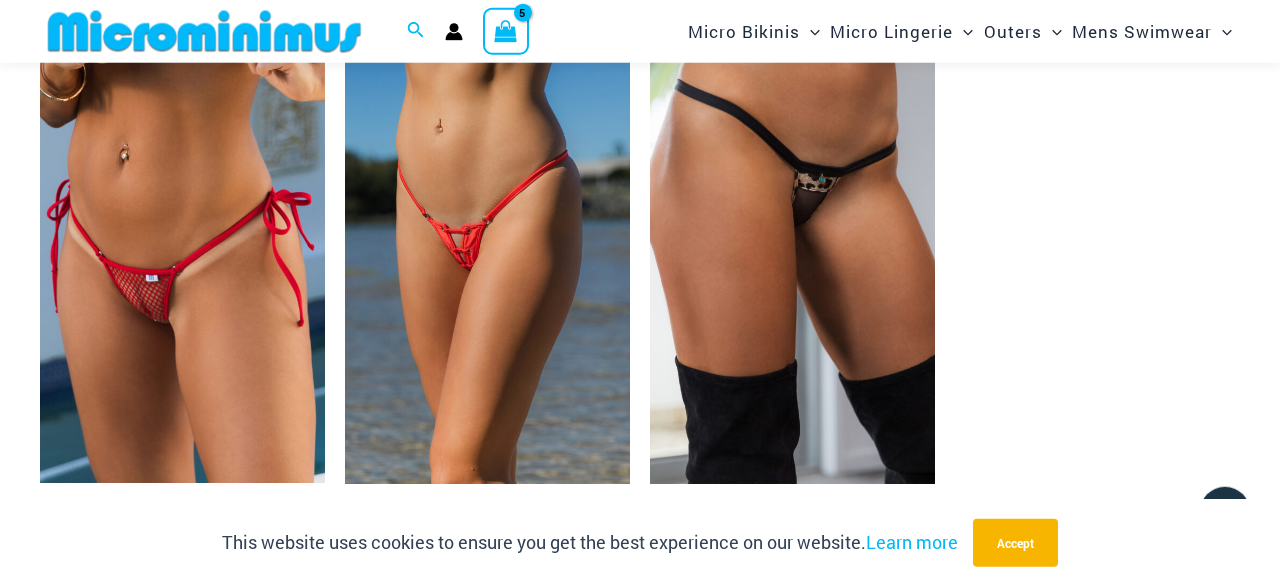 scroll, scrollTop: 5058, scrollLeft: 0, axis: vertical 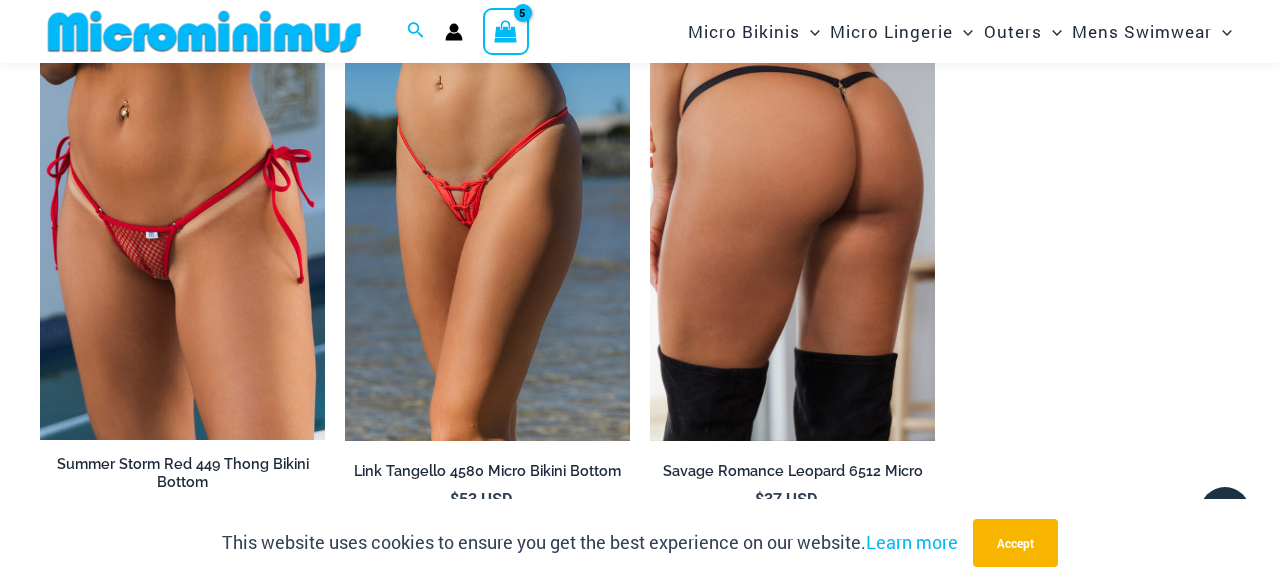 click at bounding box center [792, 227] 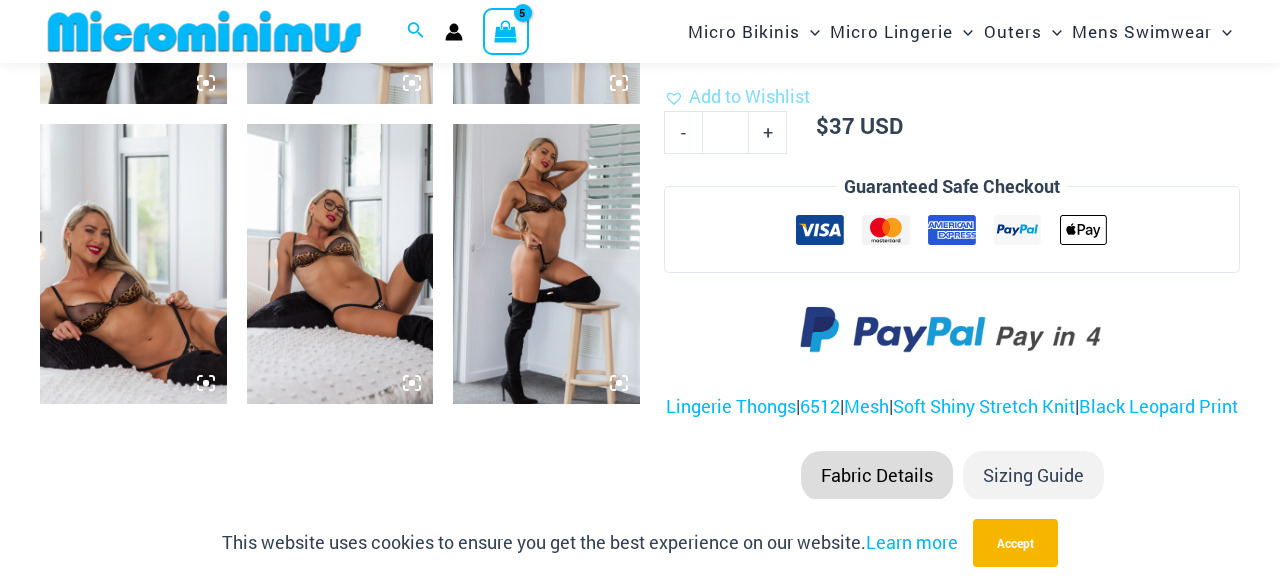 scroll, scrollTop: 1710, scrollLeft: 0, axis: vertical 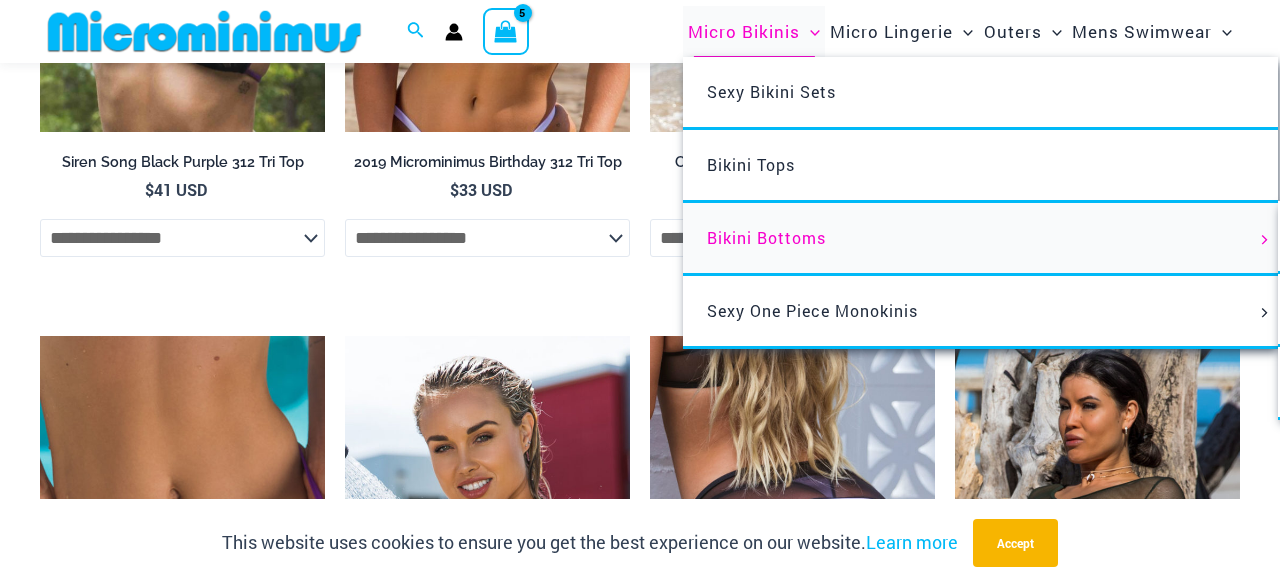 click on "Bikini Bottoms" at bounding box center [766, 237] 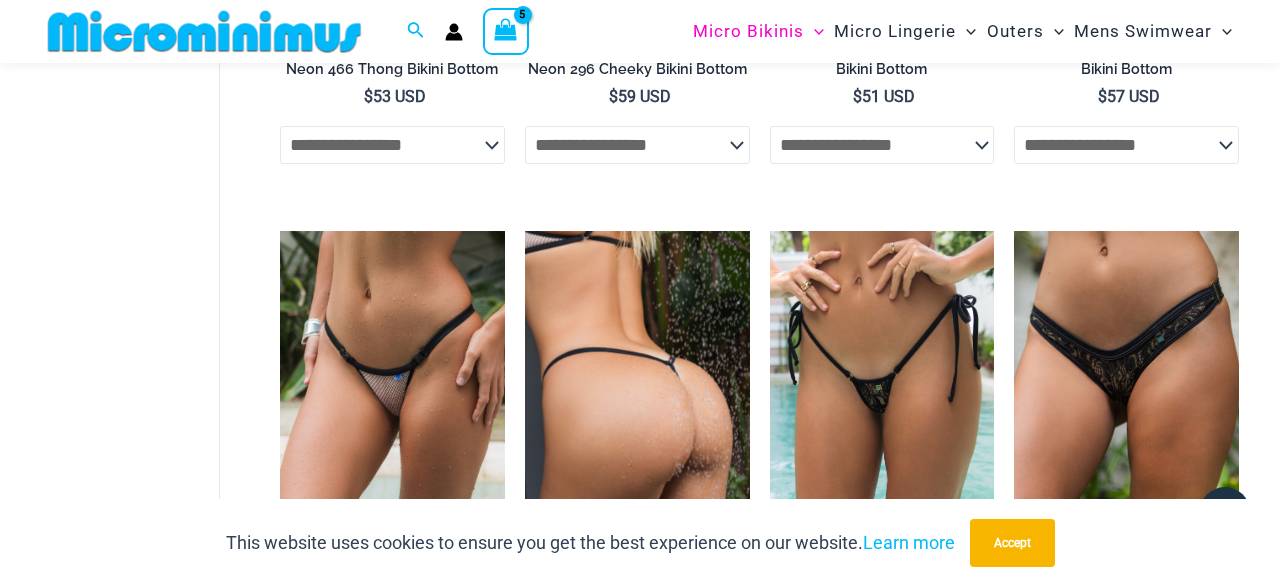 scroll, scrollTop: 2682, scrollLeft: 0, axis: vertical 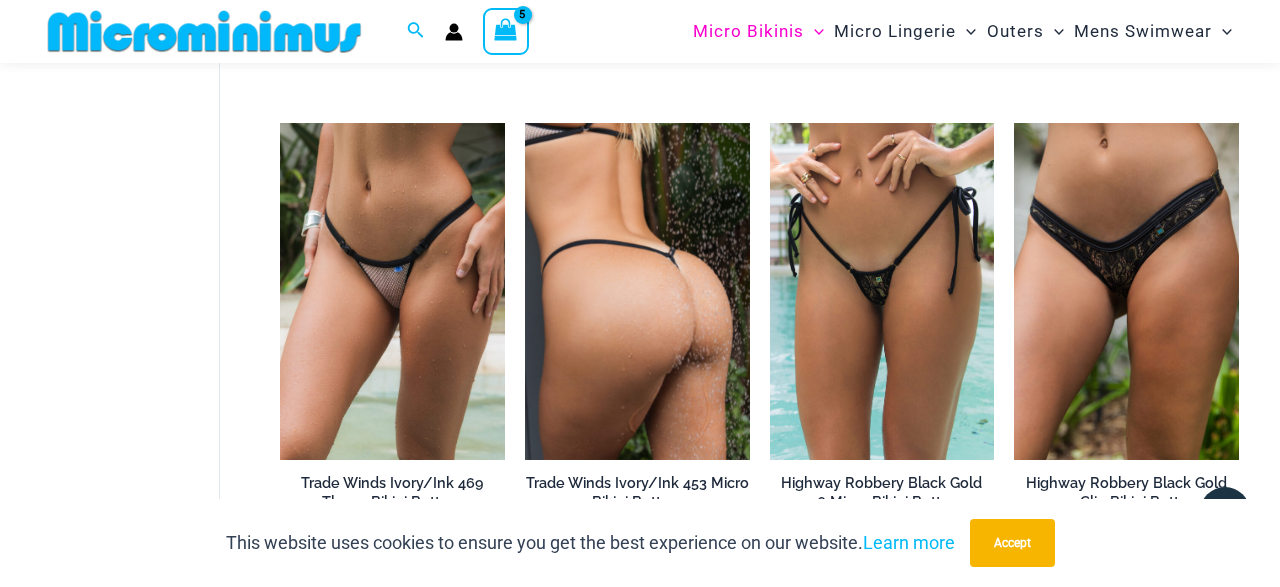 click at bounding box center (637, 291) 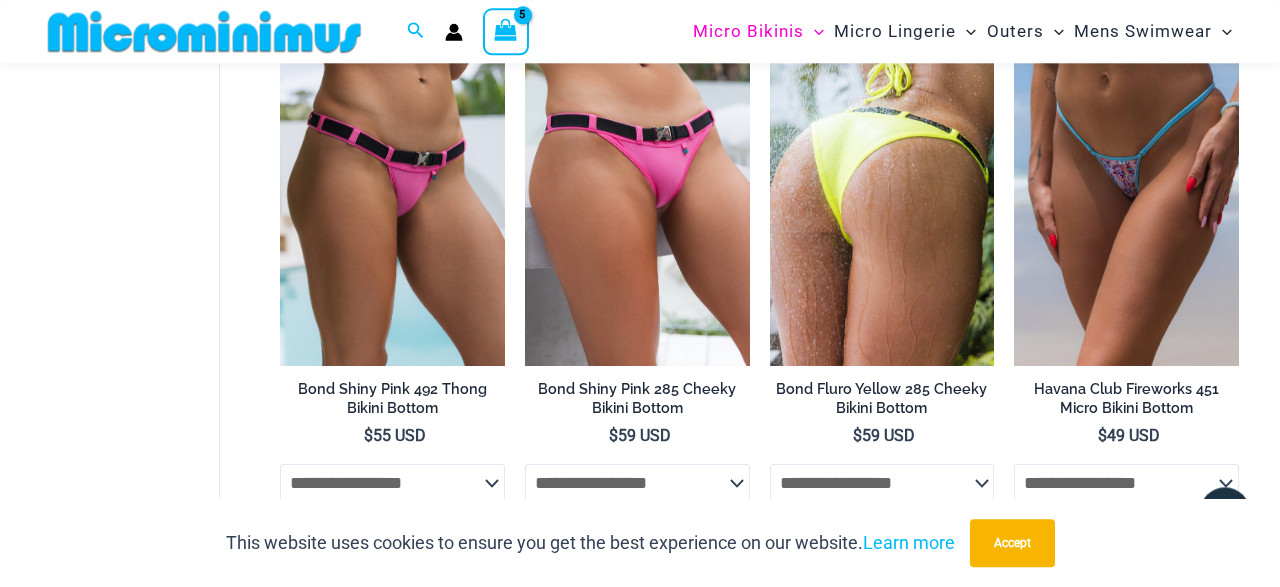 scroll, scrollTop: 3330, scrollLeft: 0, axis: vertical 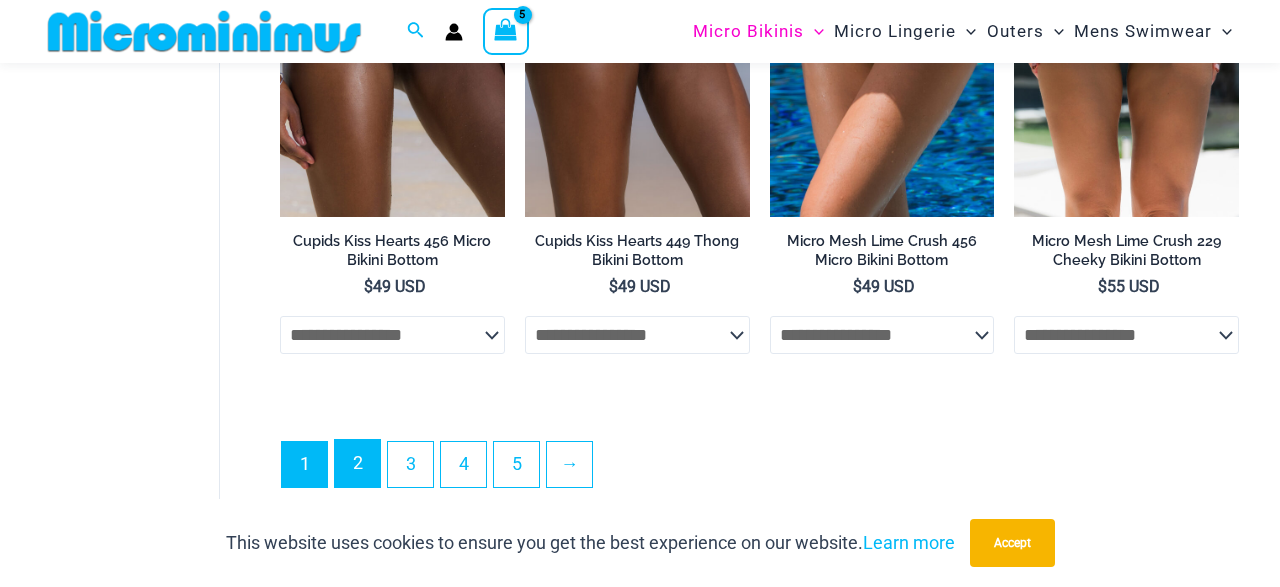 click on "2" at bounding box center (357, 463) 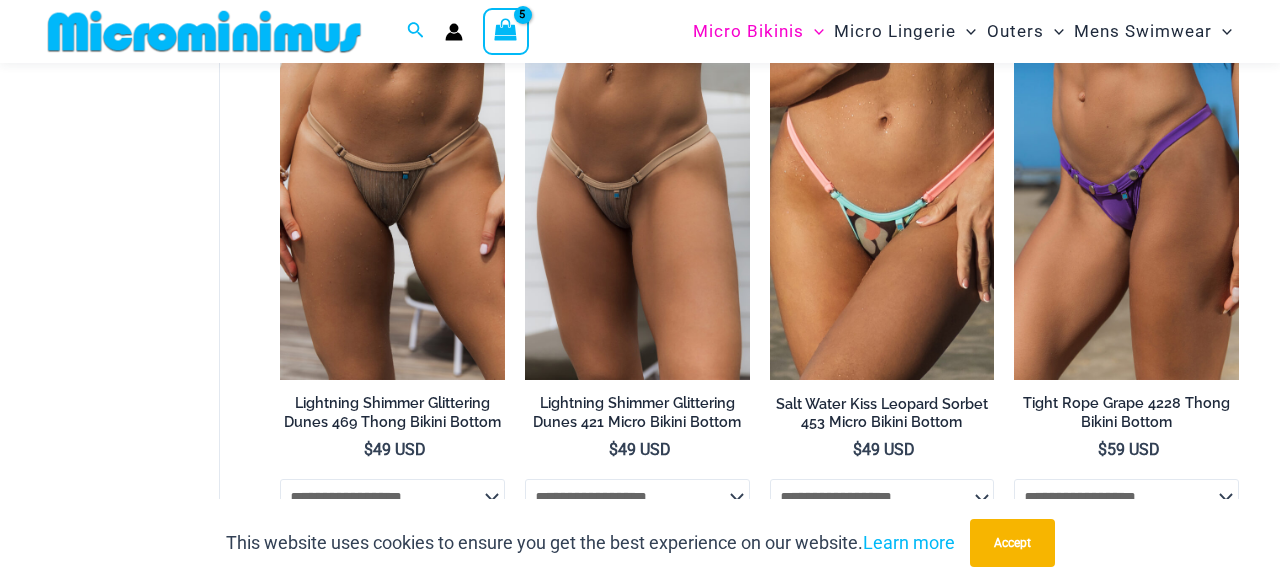 scroll, scrollTop: 1170, scrollLeft: 0, axis: vertical 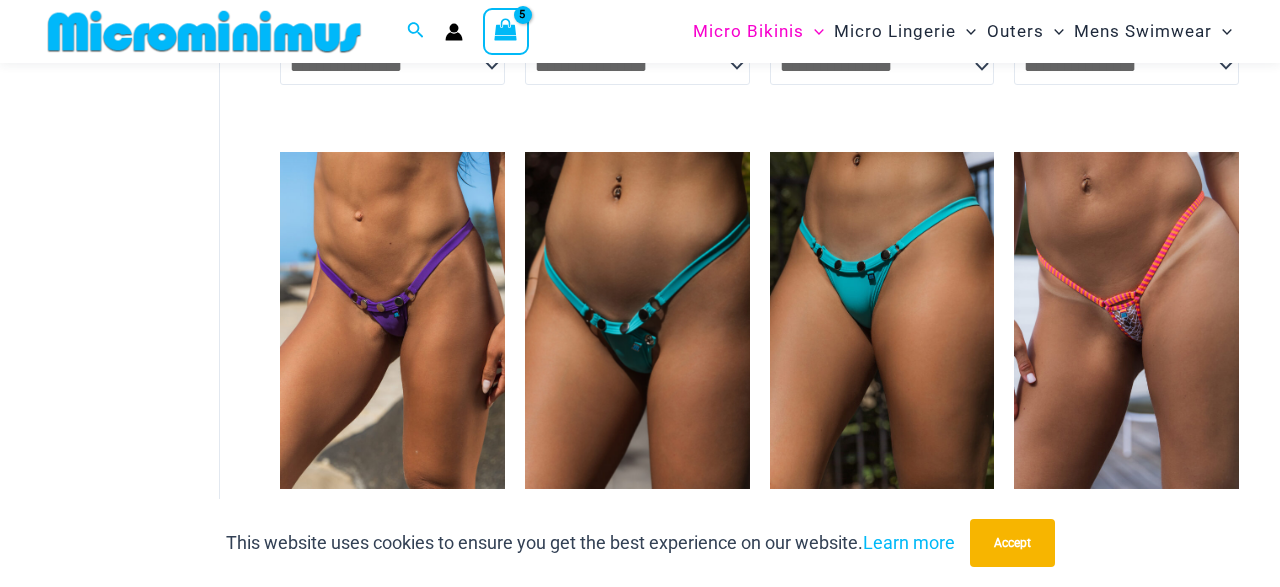 click at bounding box center [637, 320] 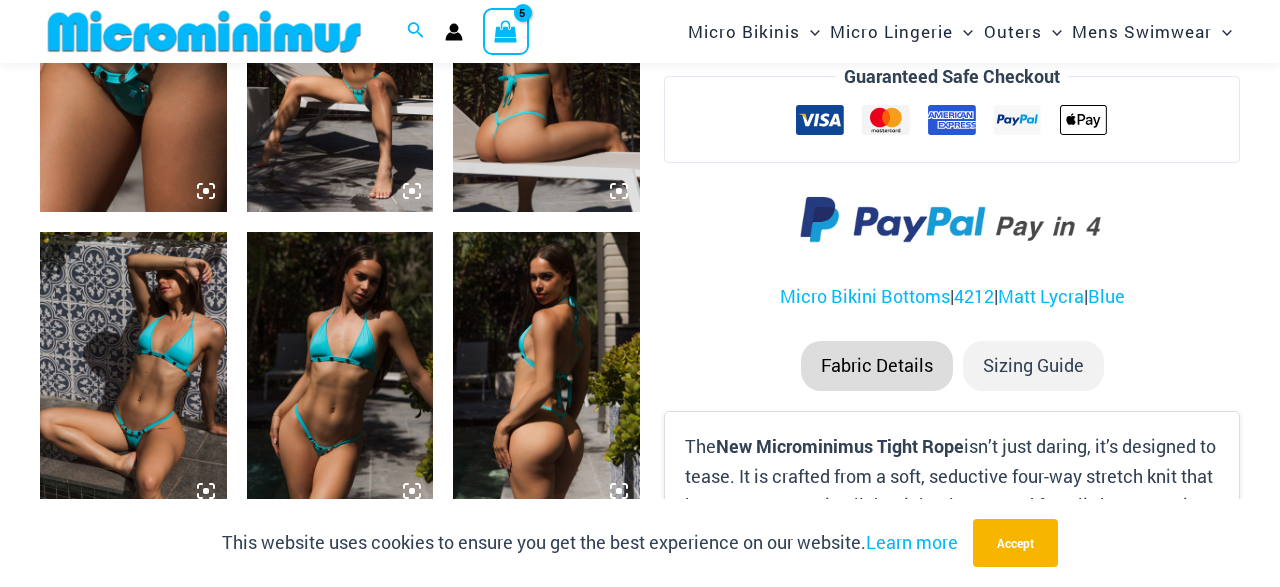 scroll, scrollTop: 738, scrollLeft: 0, axis: vertical 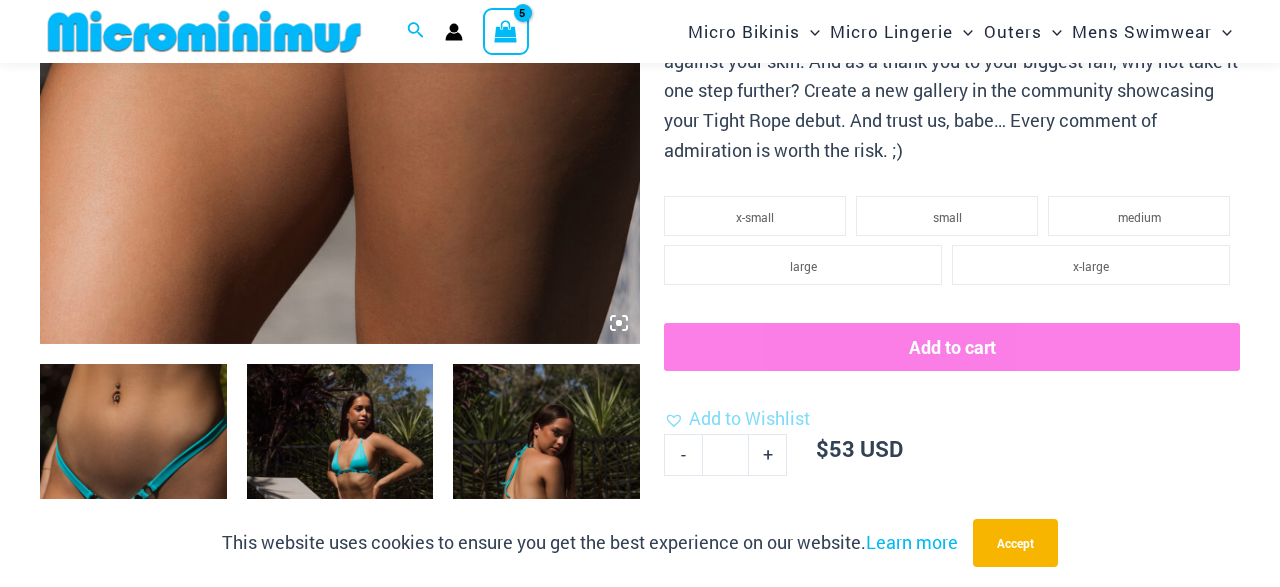 click on "small" 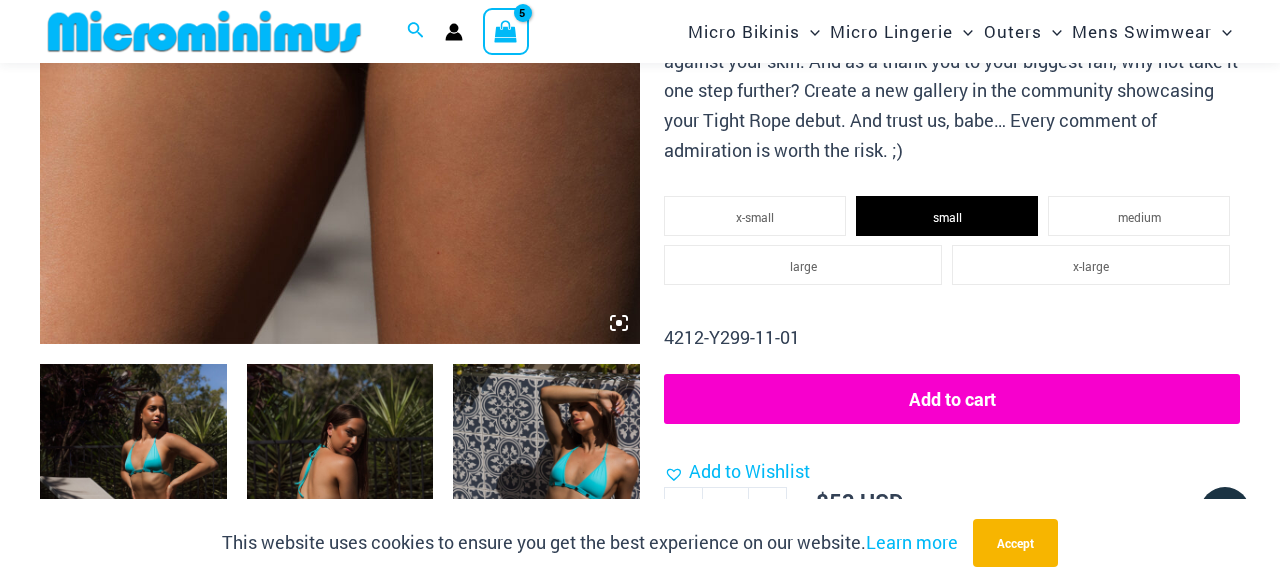click on "Add to cart" 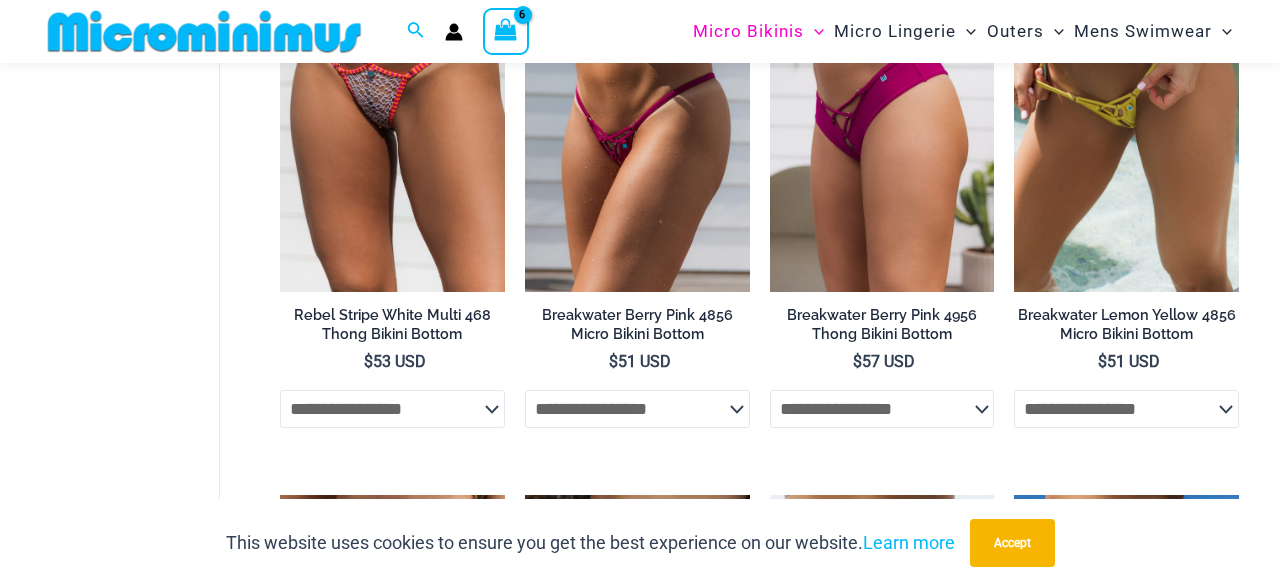 scroll, scrollTop: 1908, scrollLeft: 0, axis: vertical 